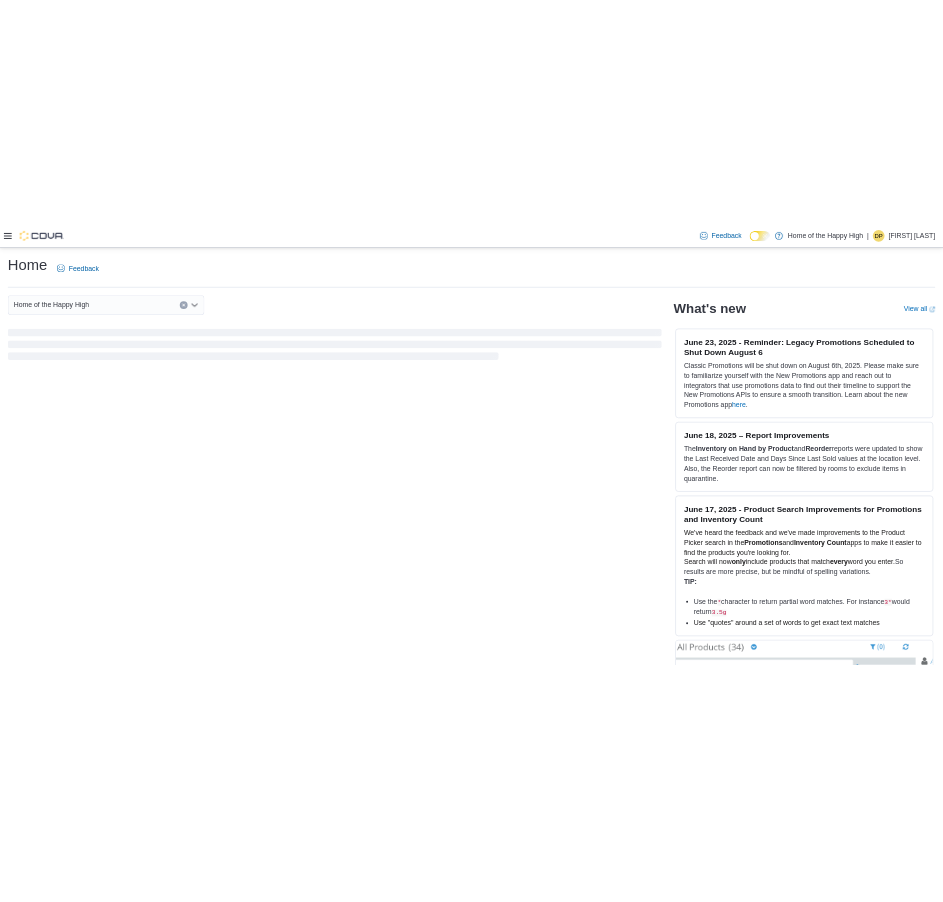 scroll, scrollTop: 0, scrollLeft: 0, axis: both 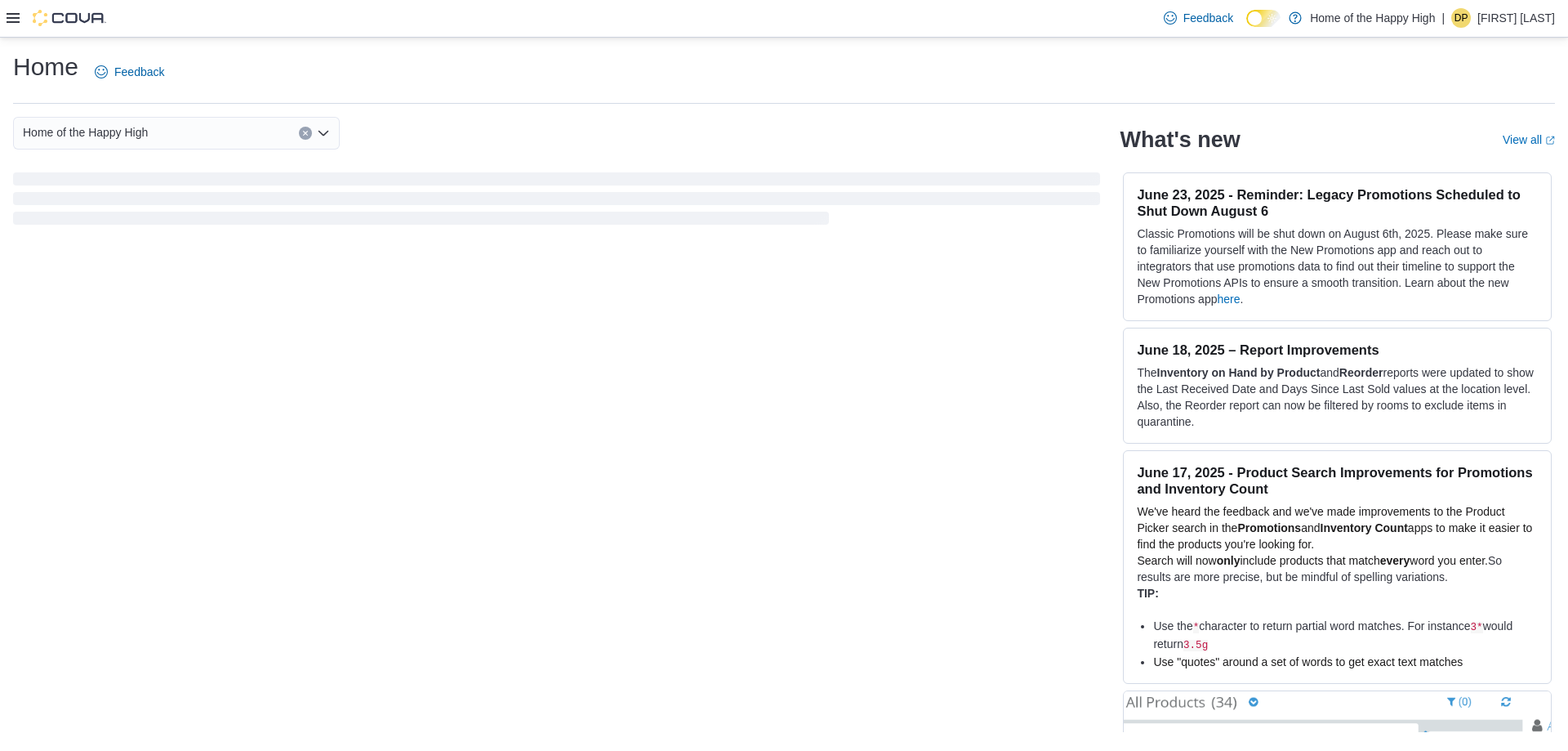 click 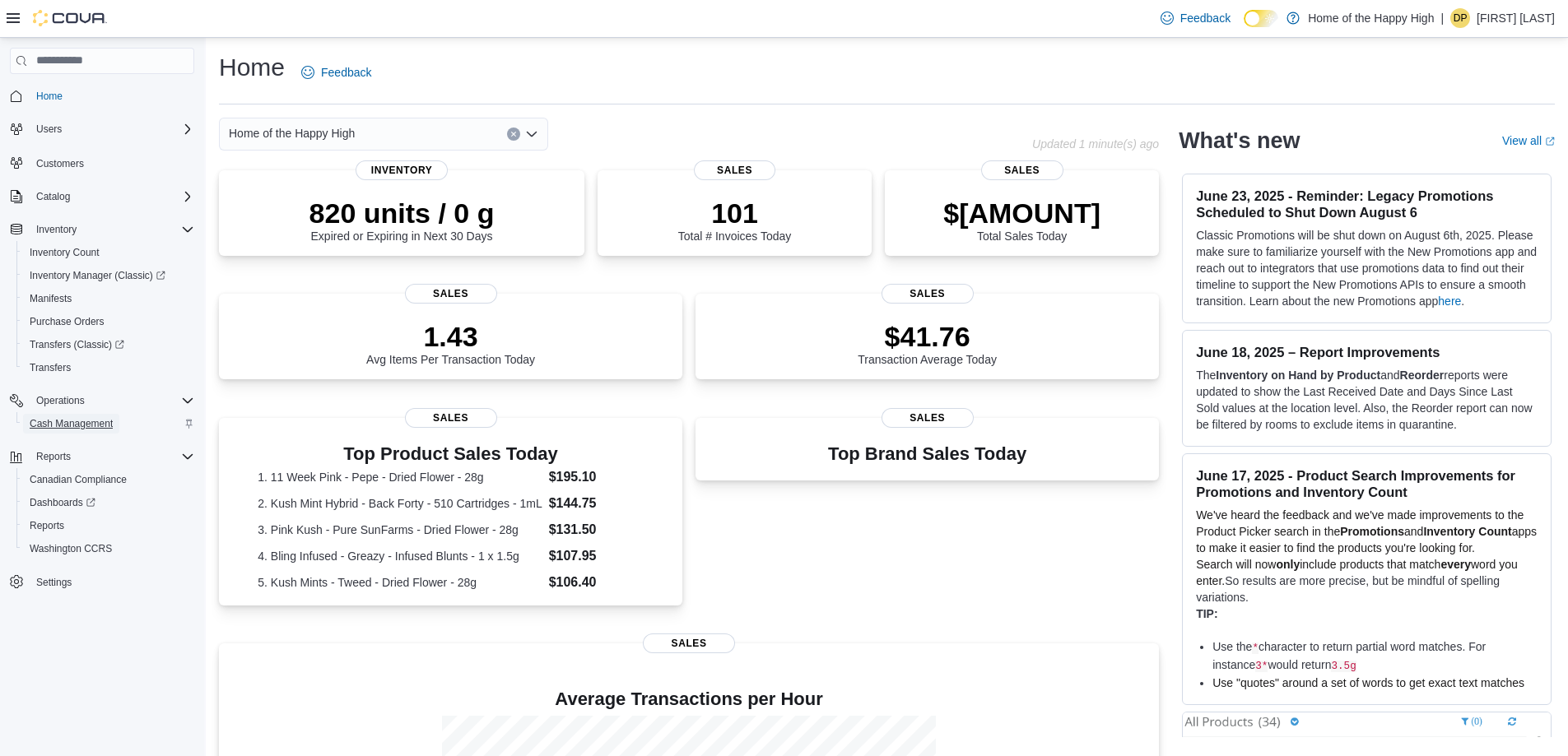 click on "Cash Management" at bounding box center [71, 424] 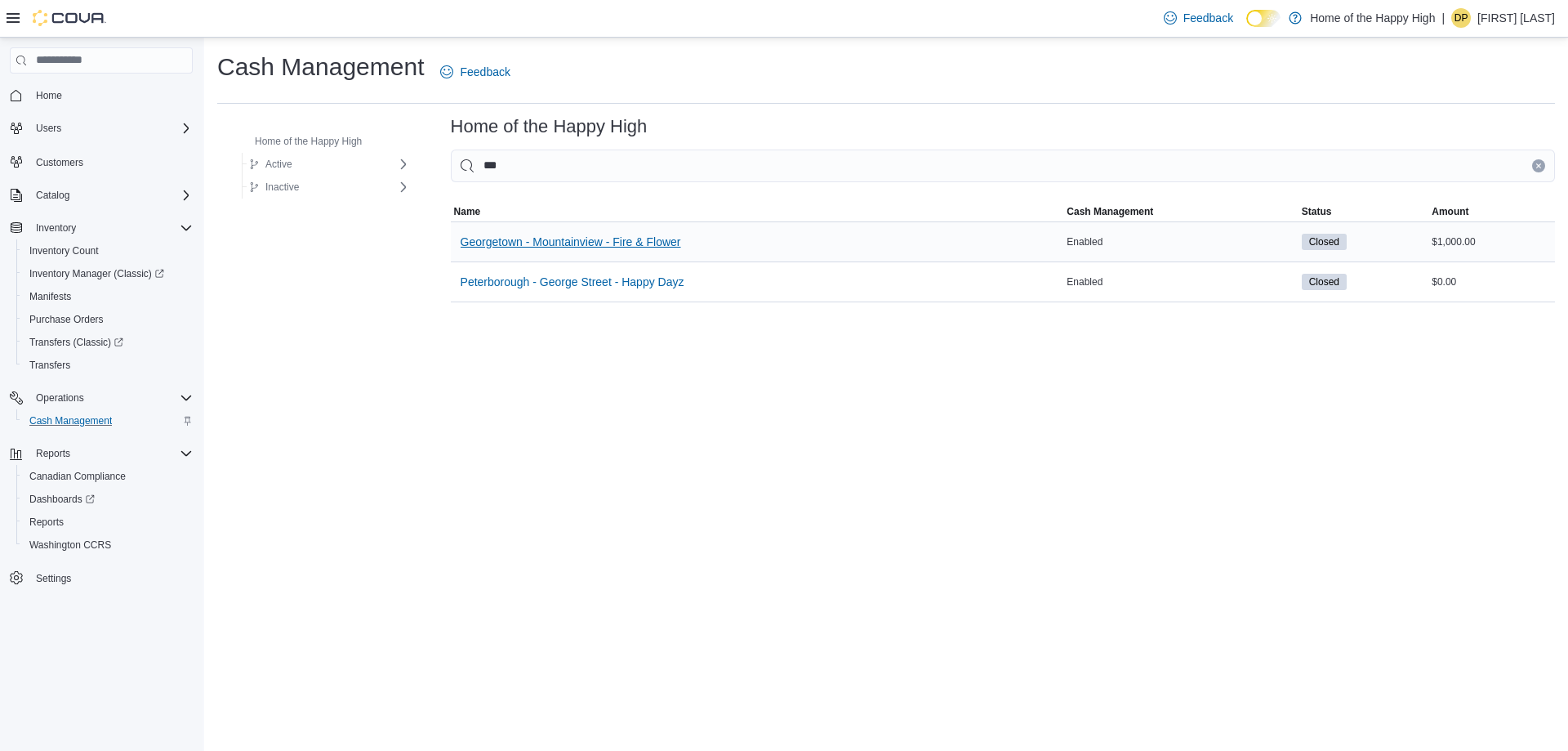 type on "***" 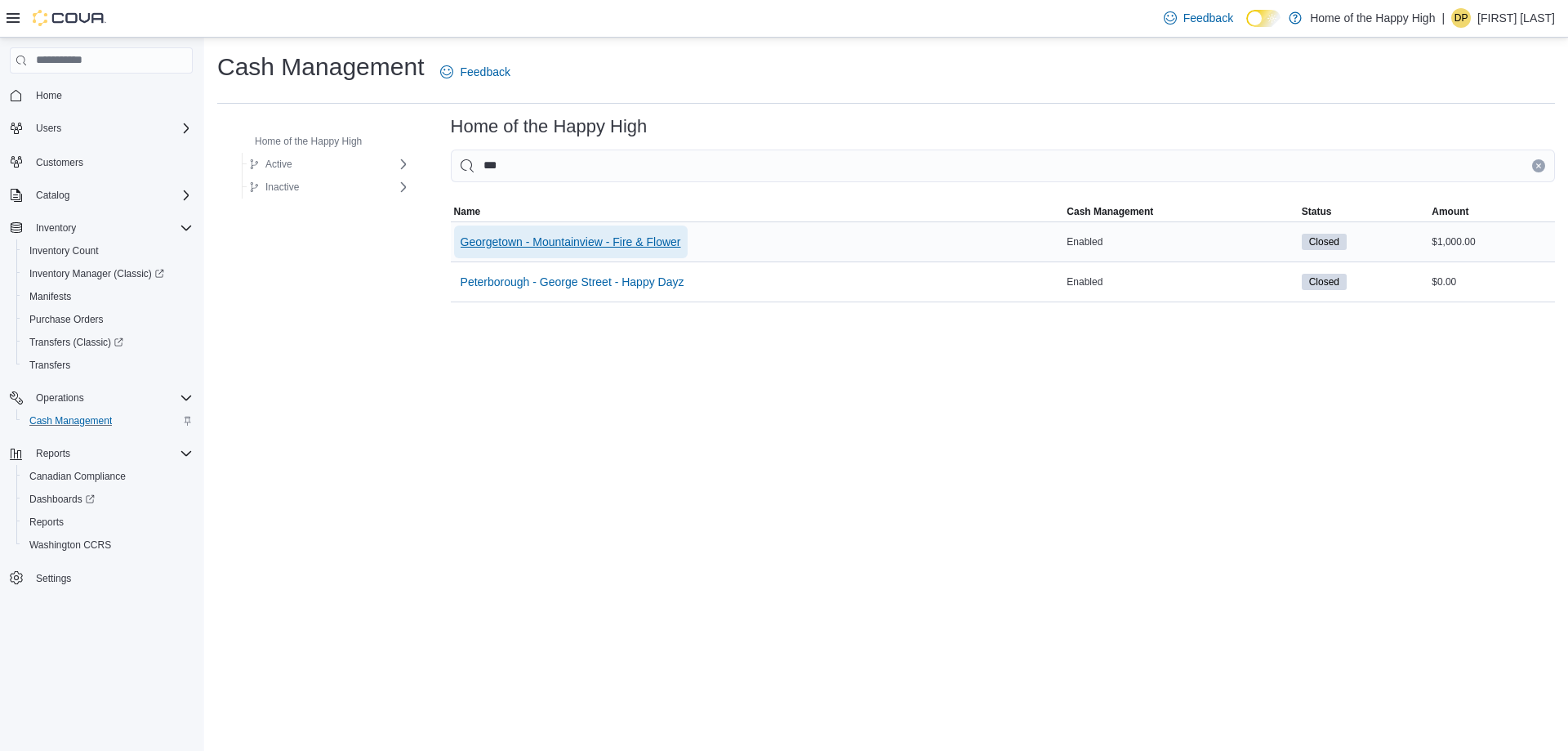 click on "Georgetown - Mountainview - Fire & Flower" at bounding box center (571, 242) 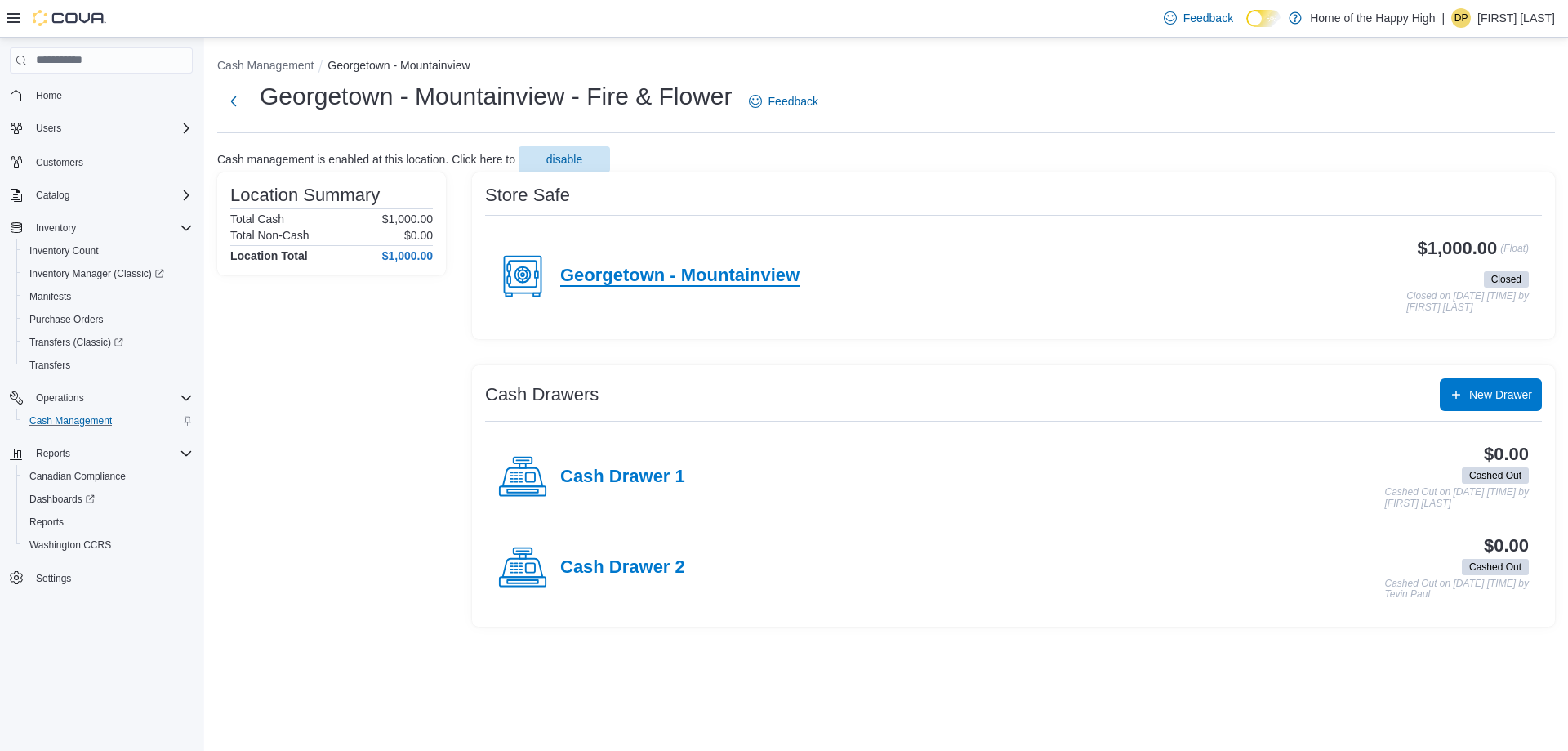 click on "Georgetown - Mountainview" at bounding box center (679, 276) 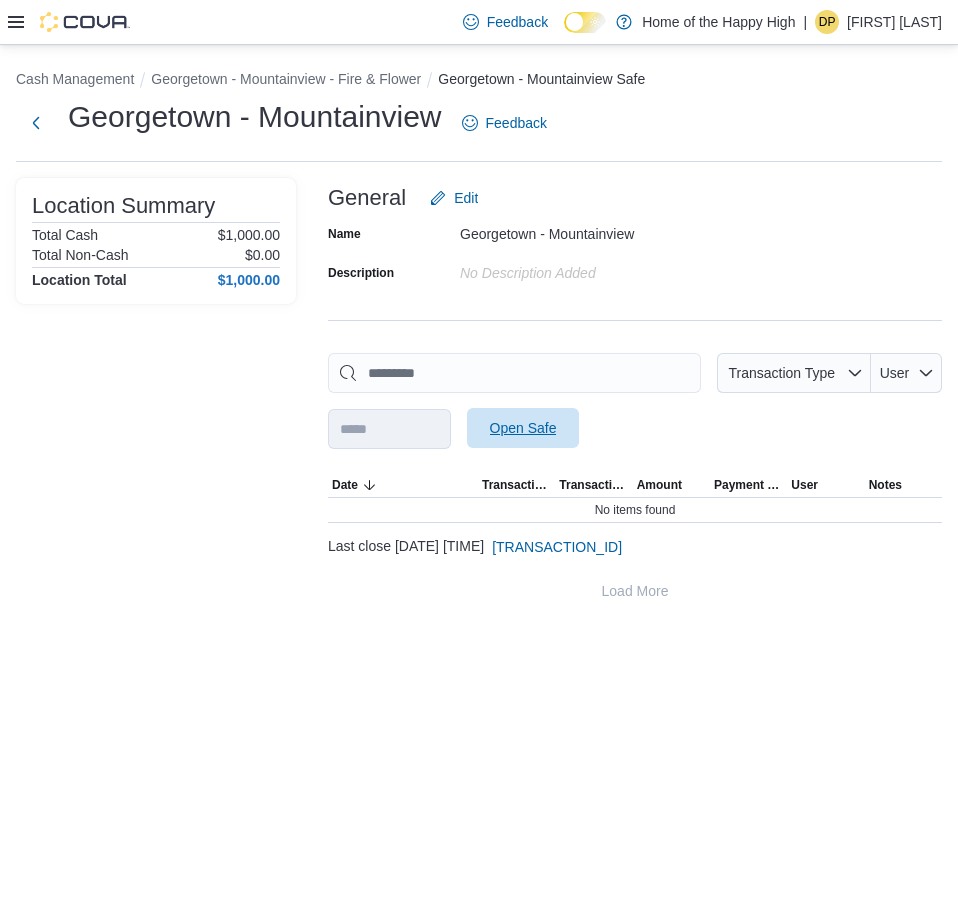click on "Open Safe" at bounding box center (523, 428) 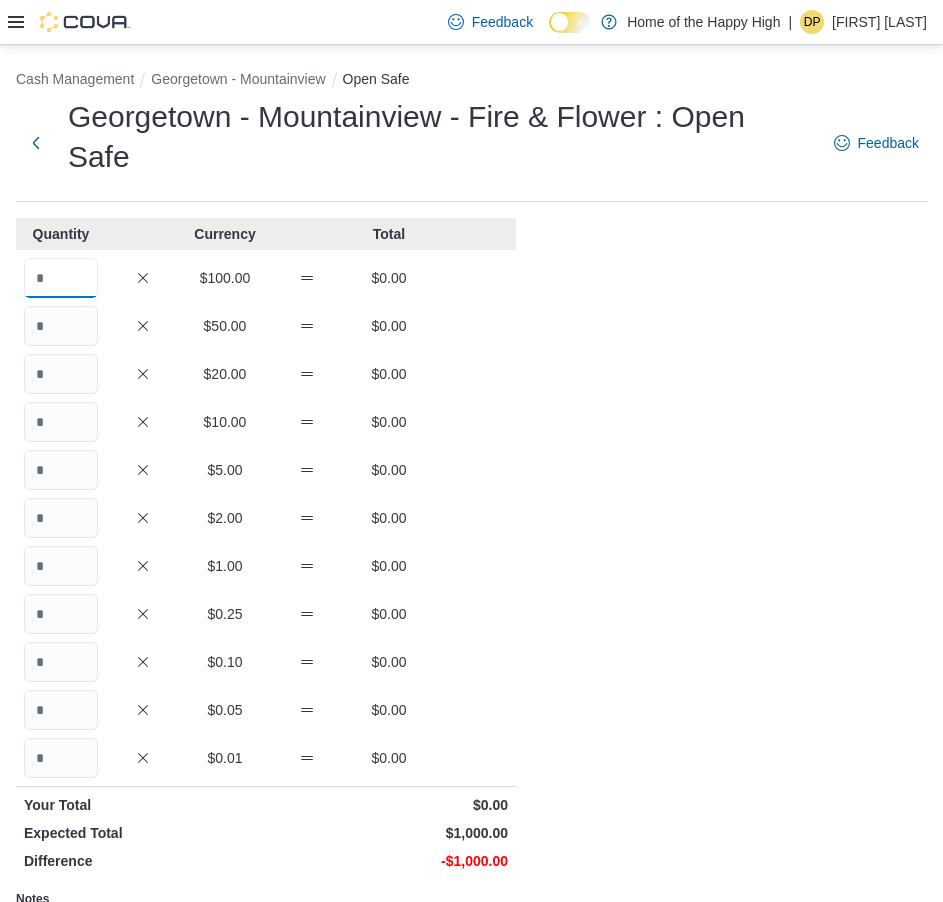 click at bounding box center [61, 278] 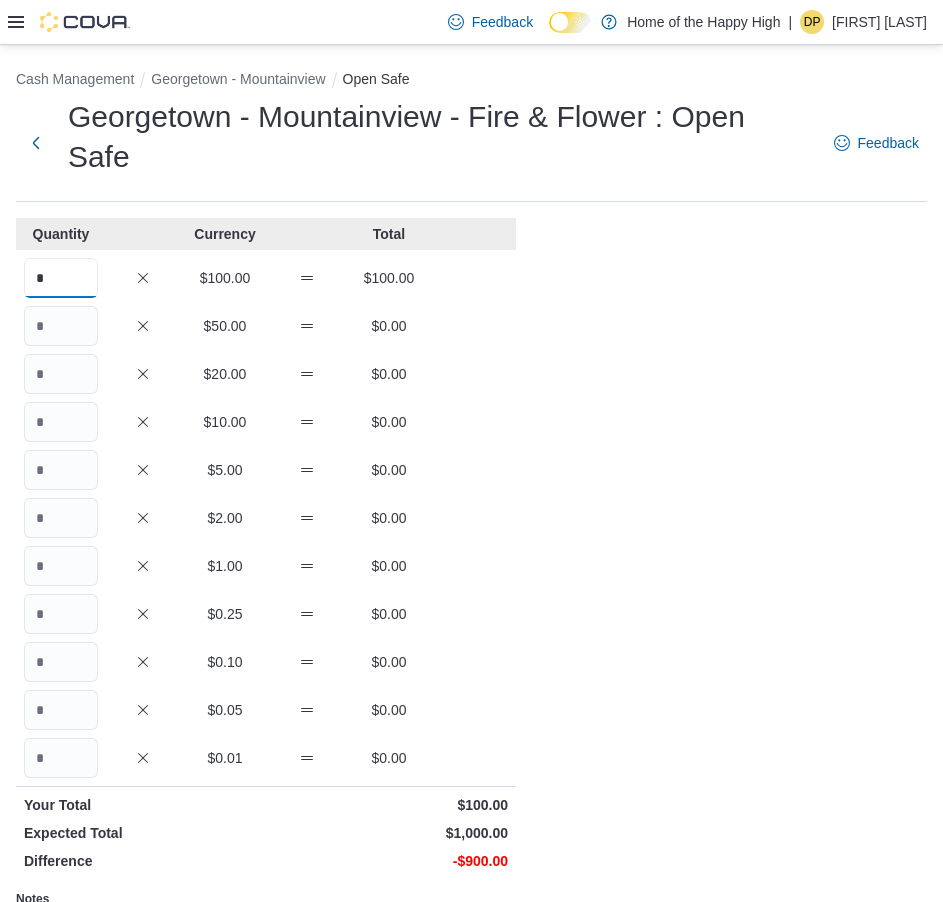 type on "*" 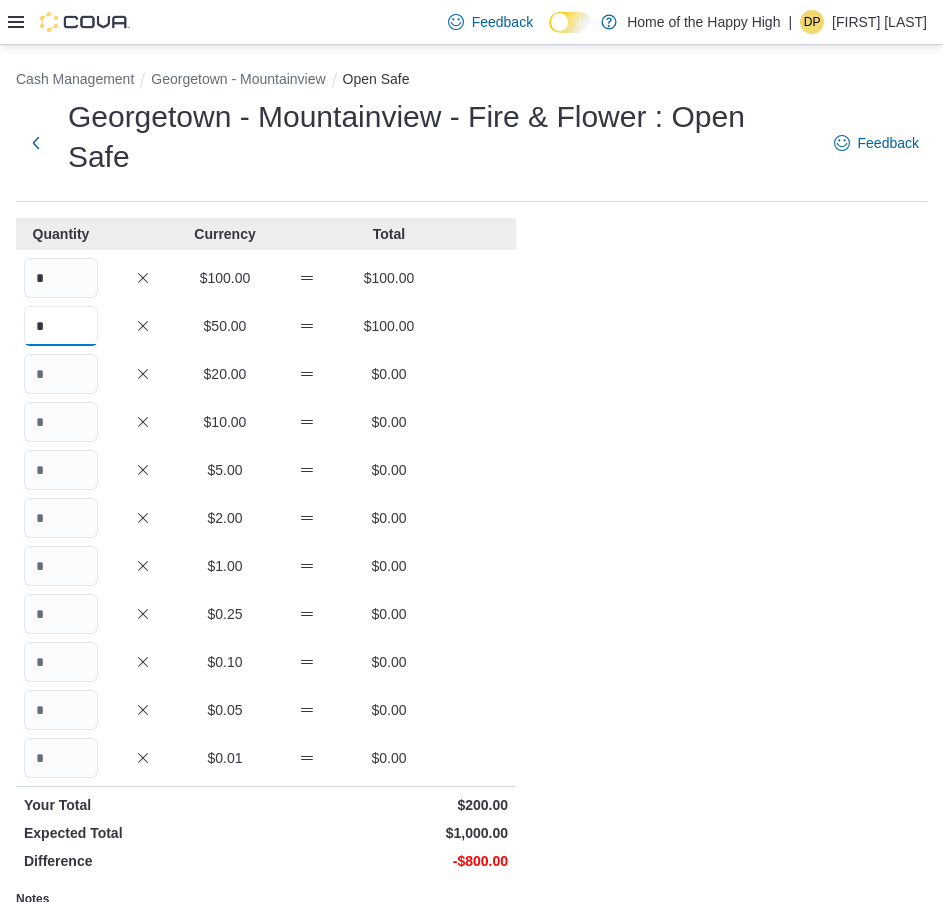 type on "*" 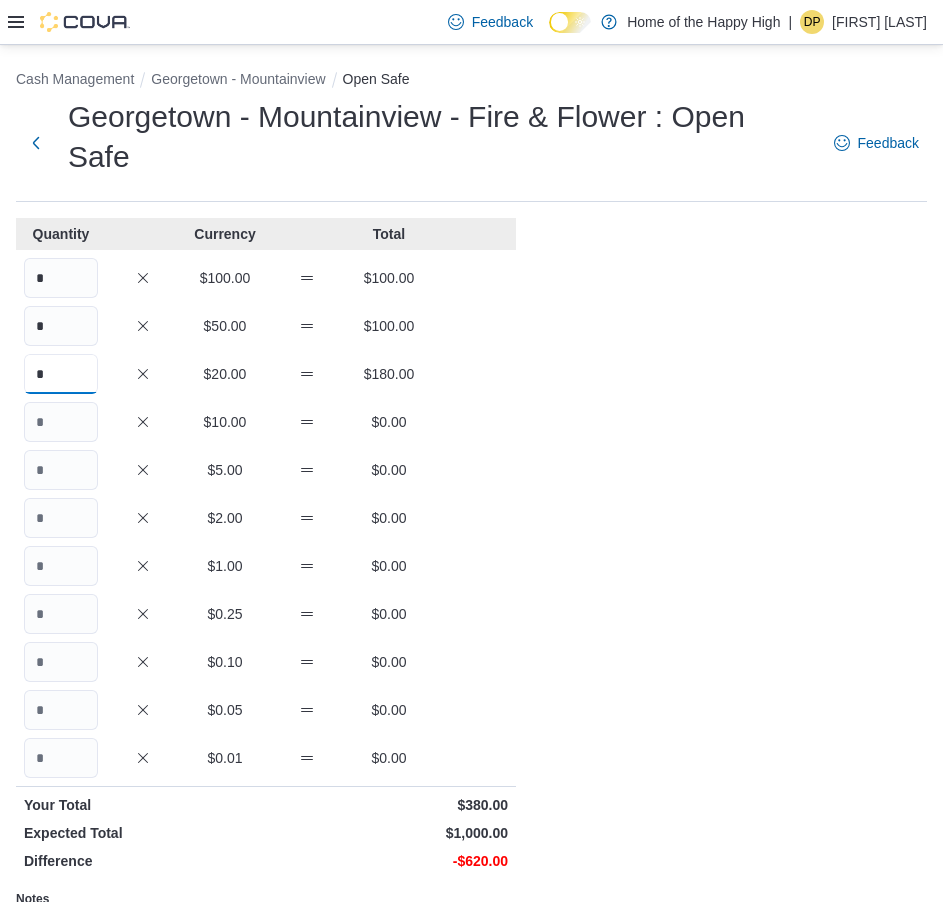 type on "*" 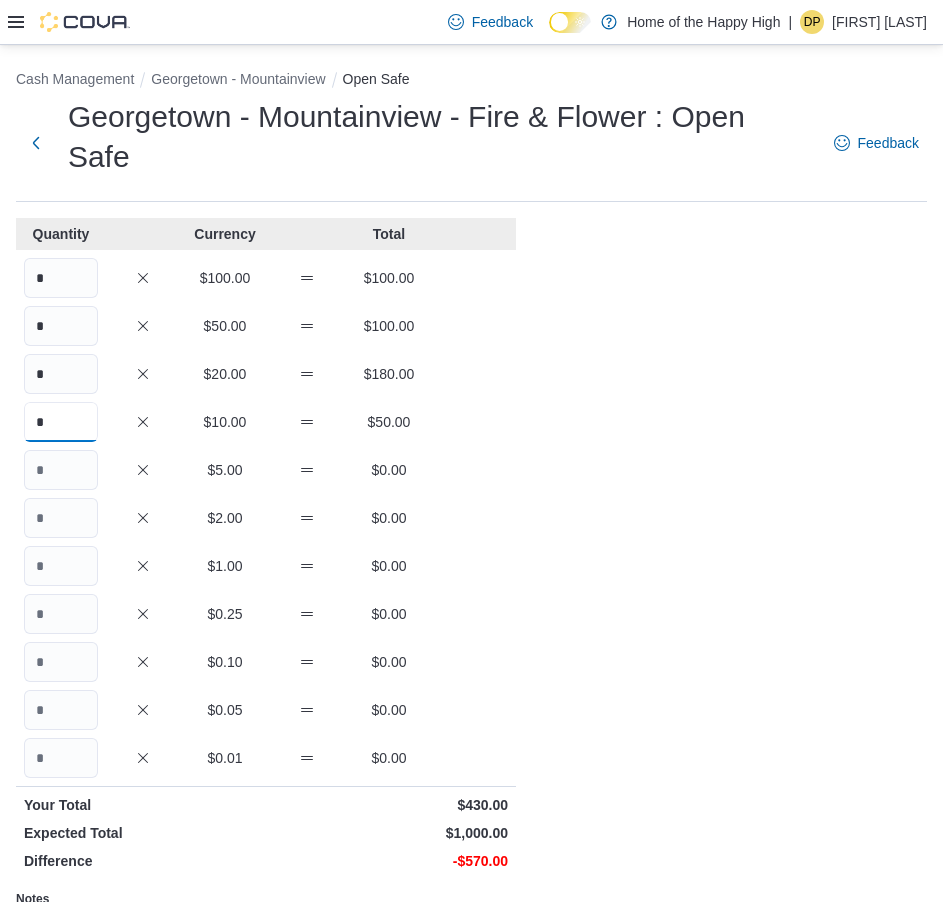 type on "*" 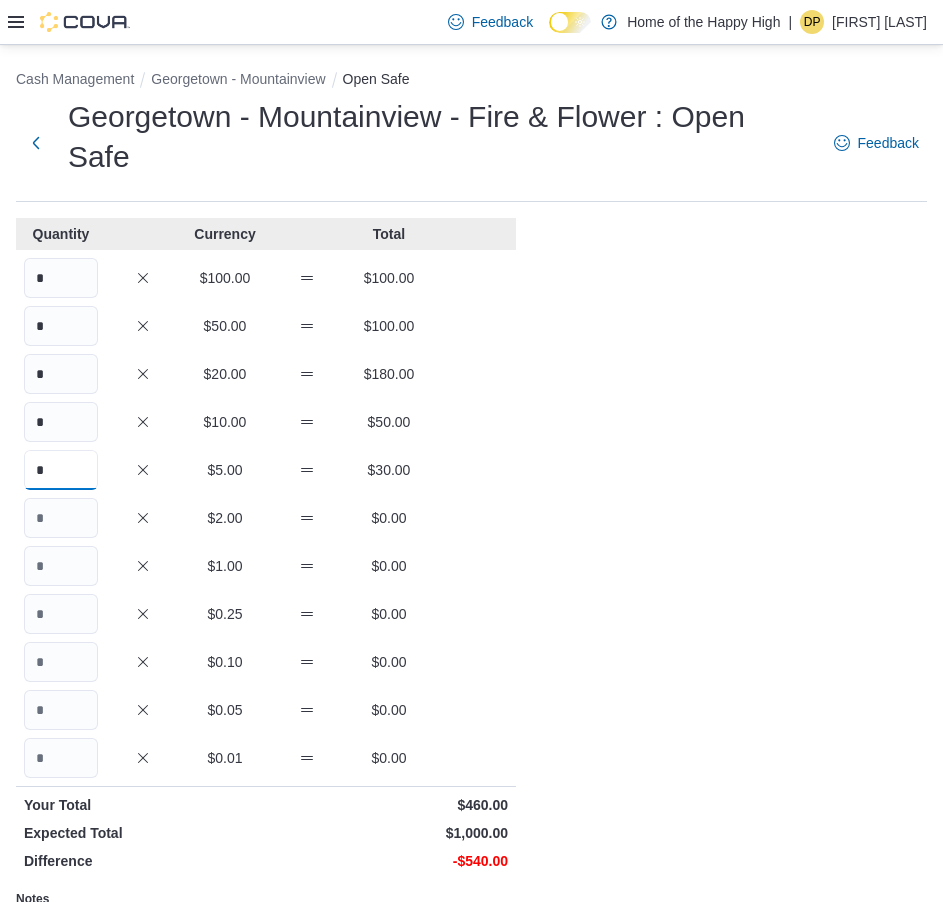 type on "*" 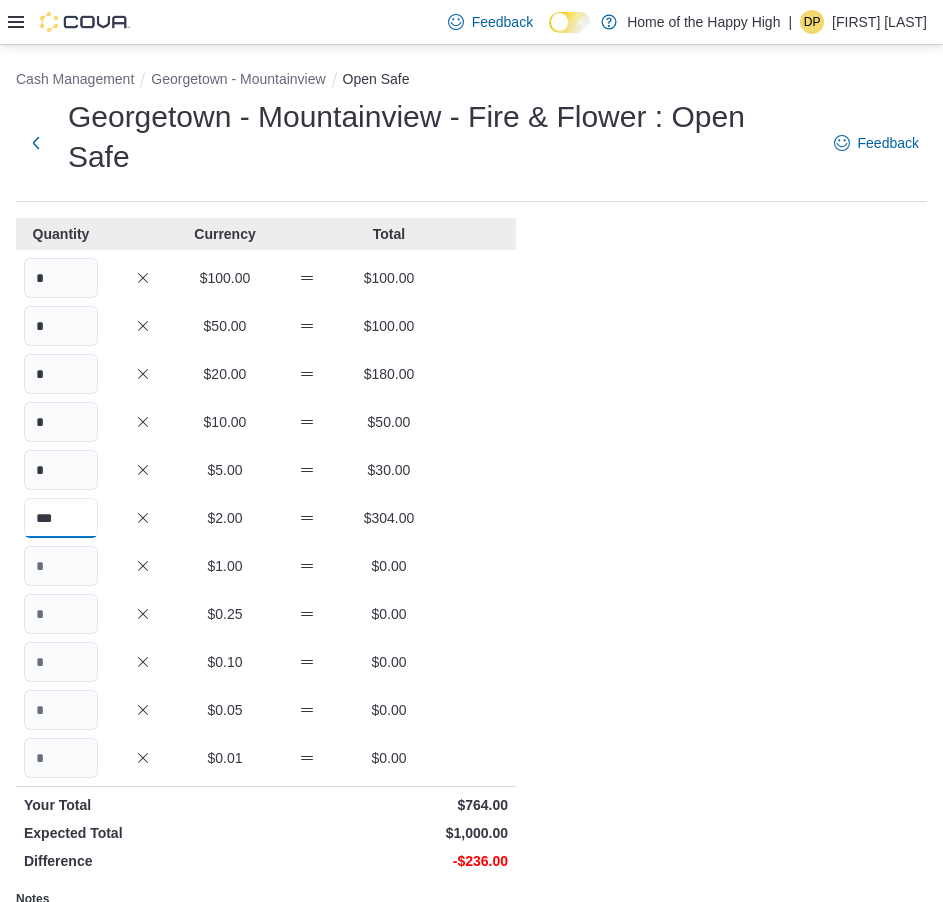 type on "***" 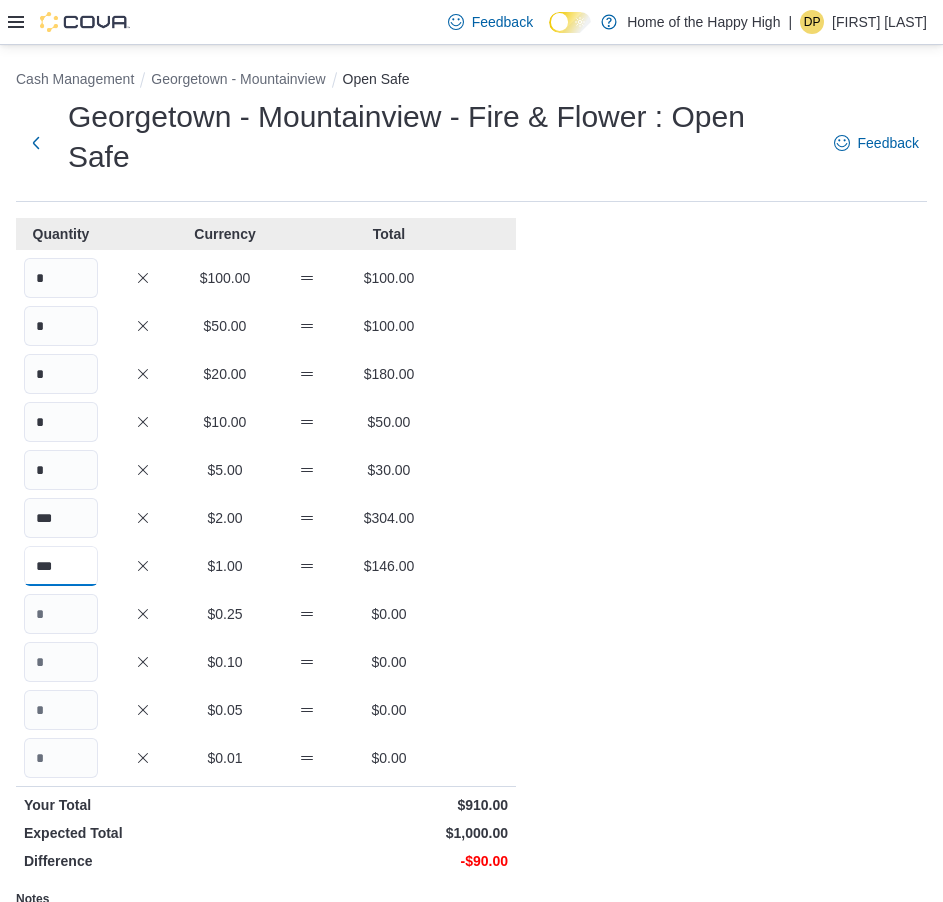 type on "***" 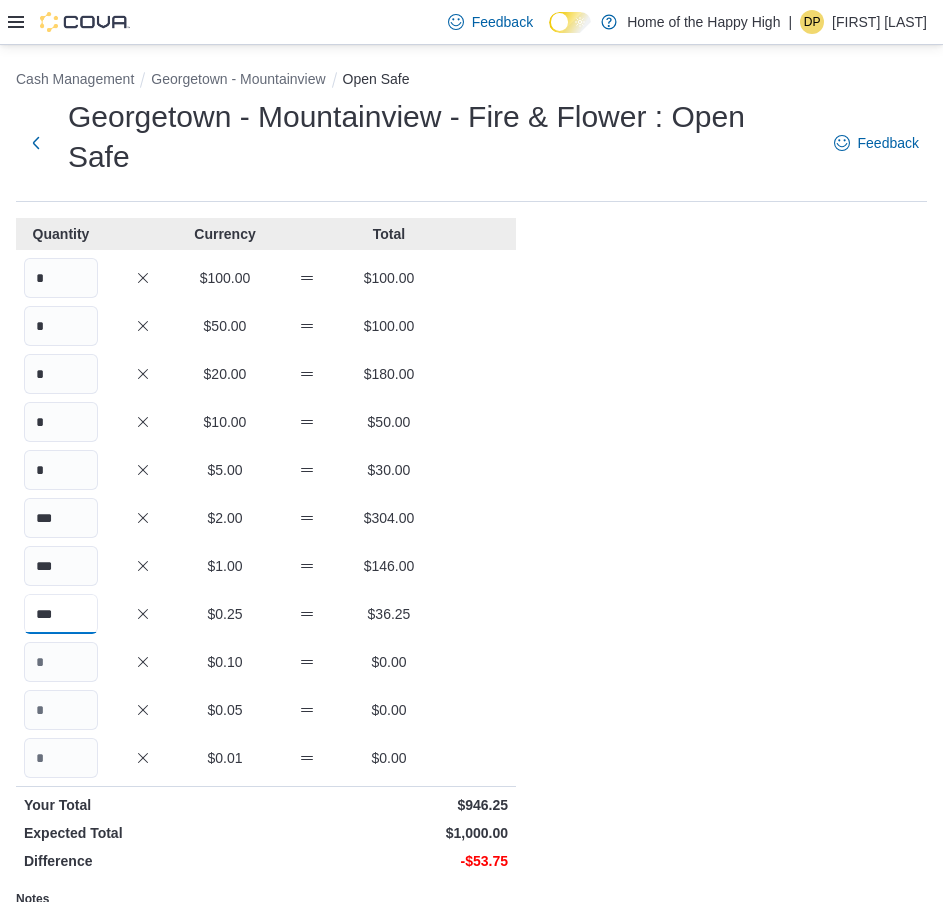 type on "***" 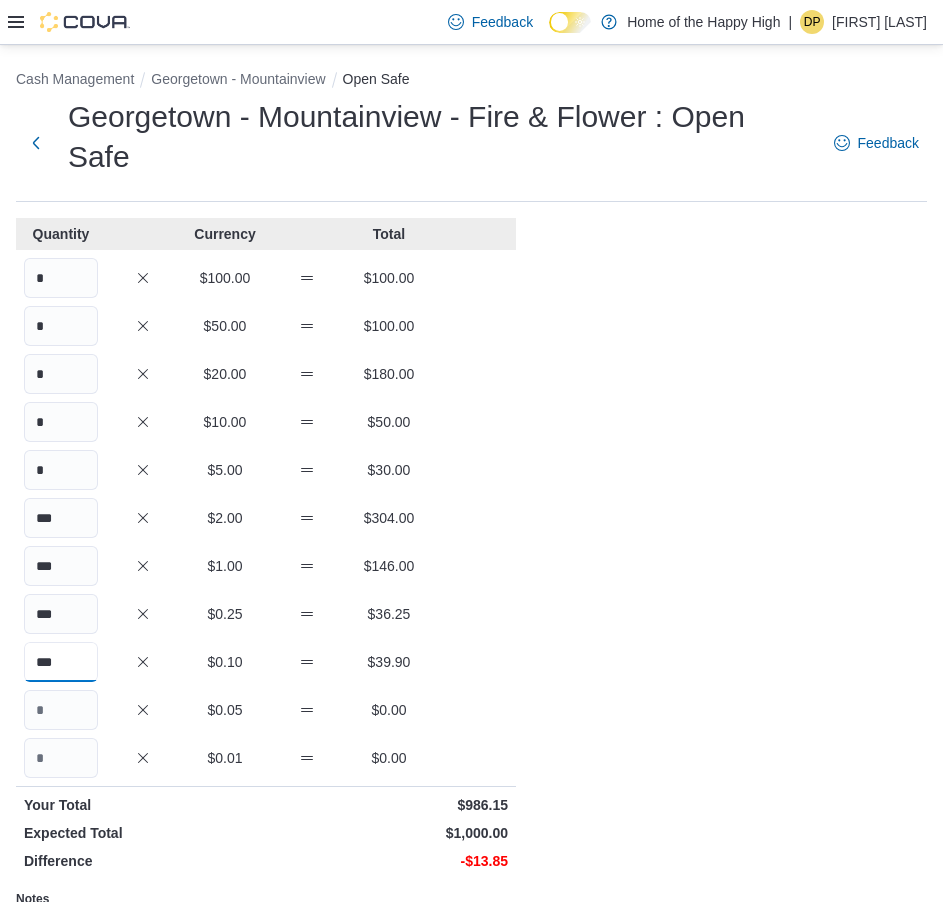 type on "***" 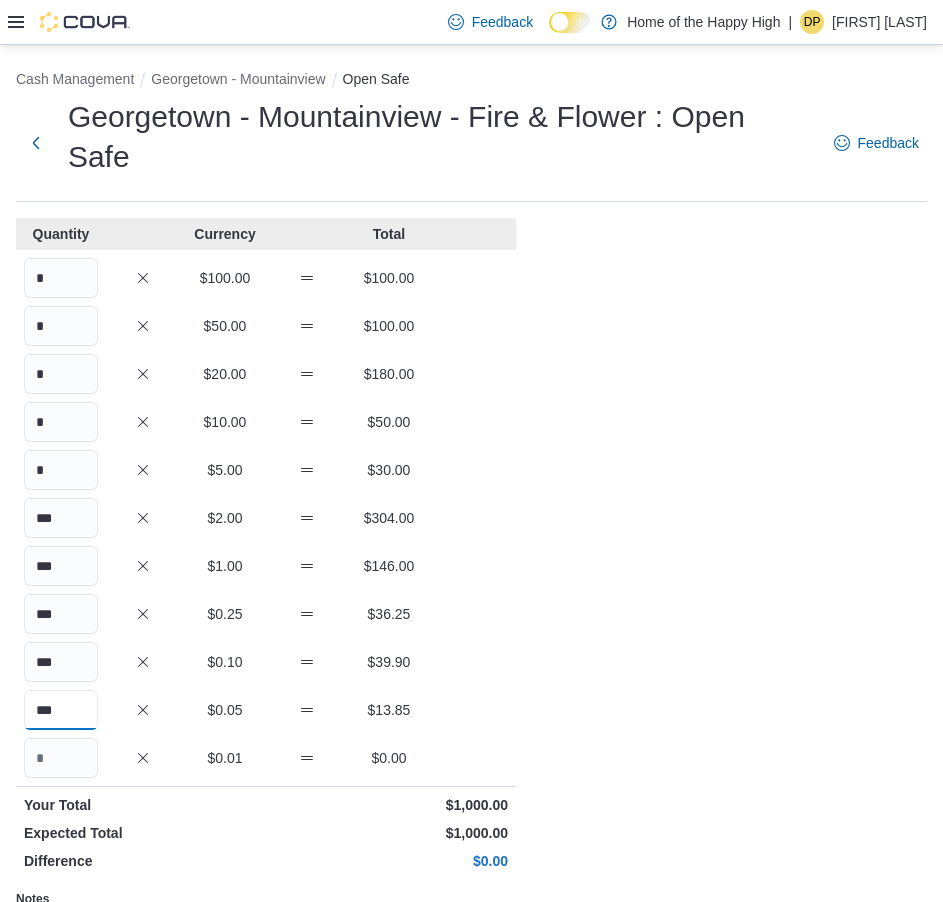 type on "***" 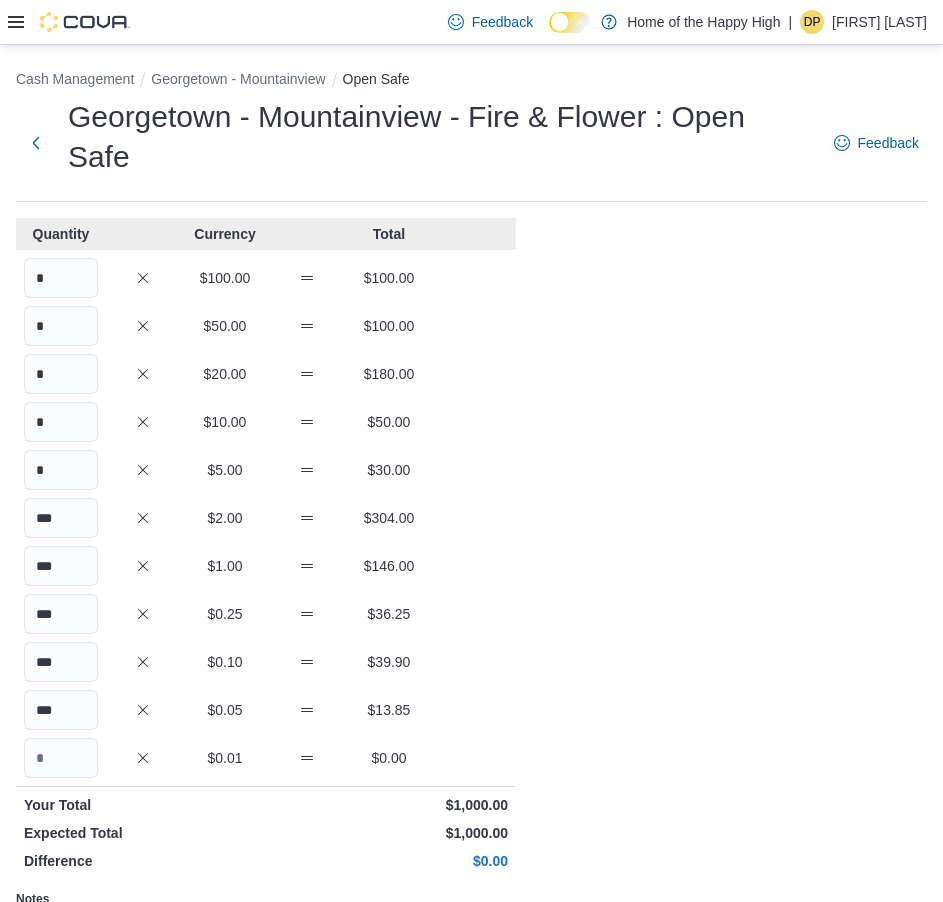 scroll, scrollTop: 10, scrollLeft: 0, axis: vertical 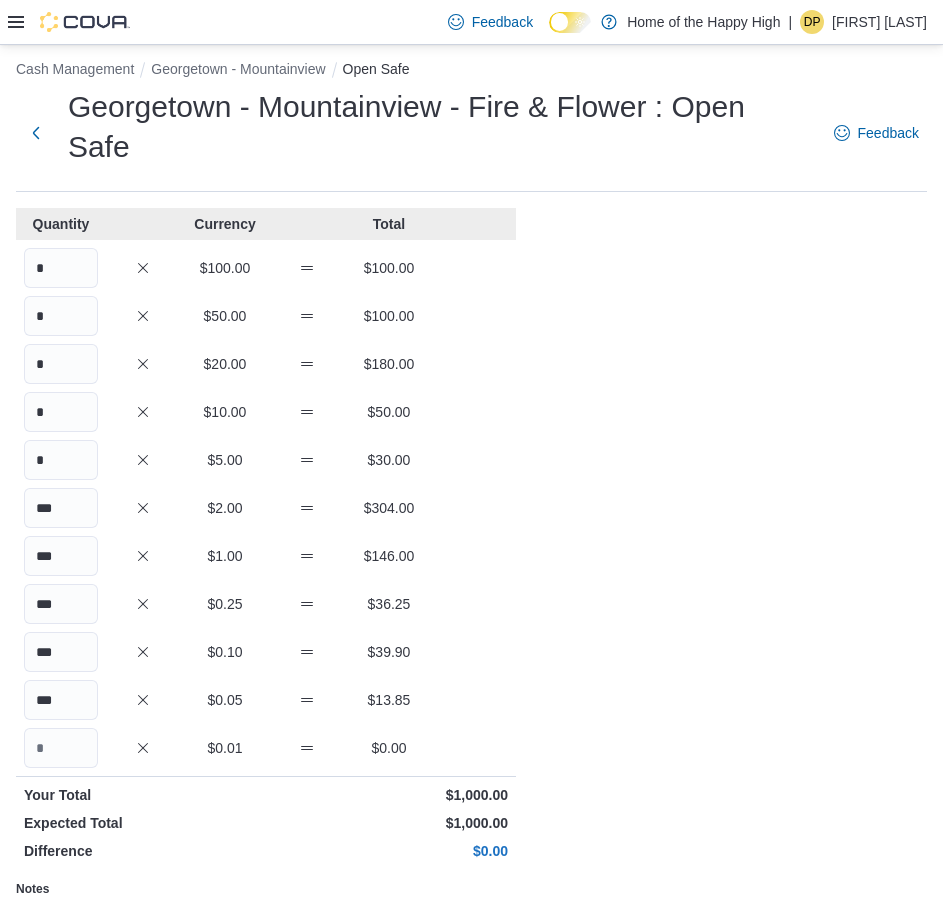 type on "**" 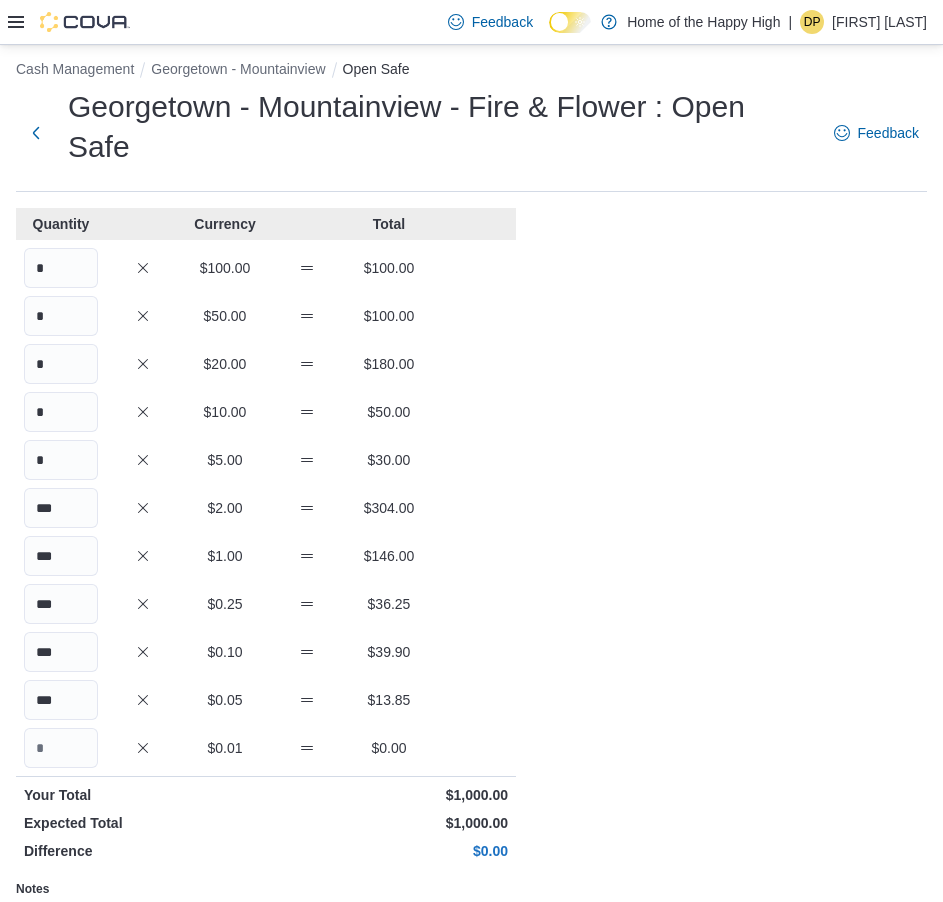 scroll, scrollTop: 214, scrollLeft: 0, axis: vertical 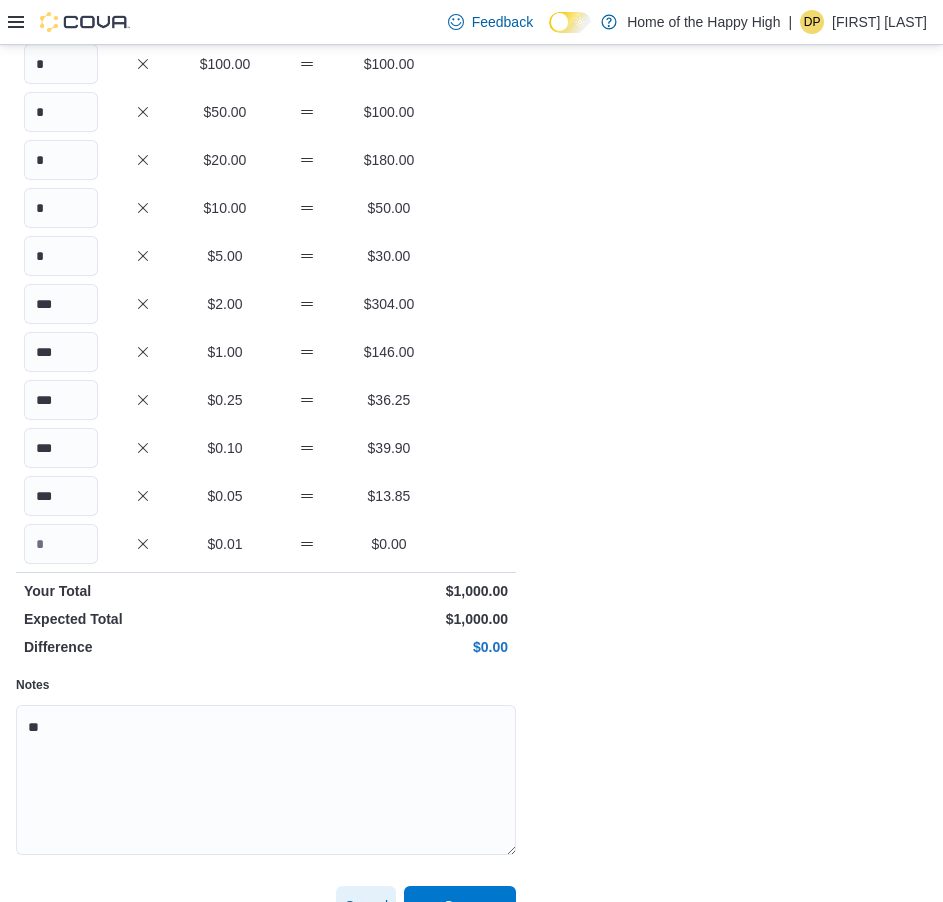 type 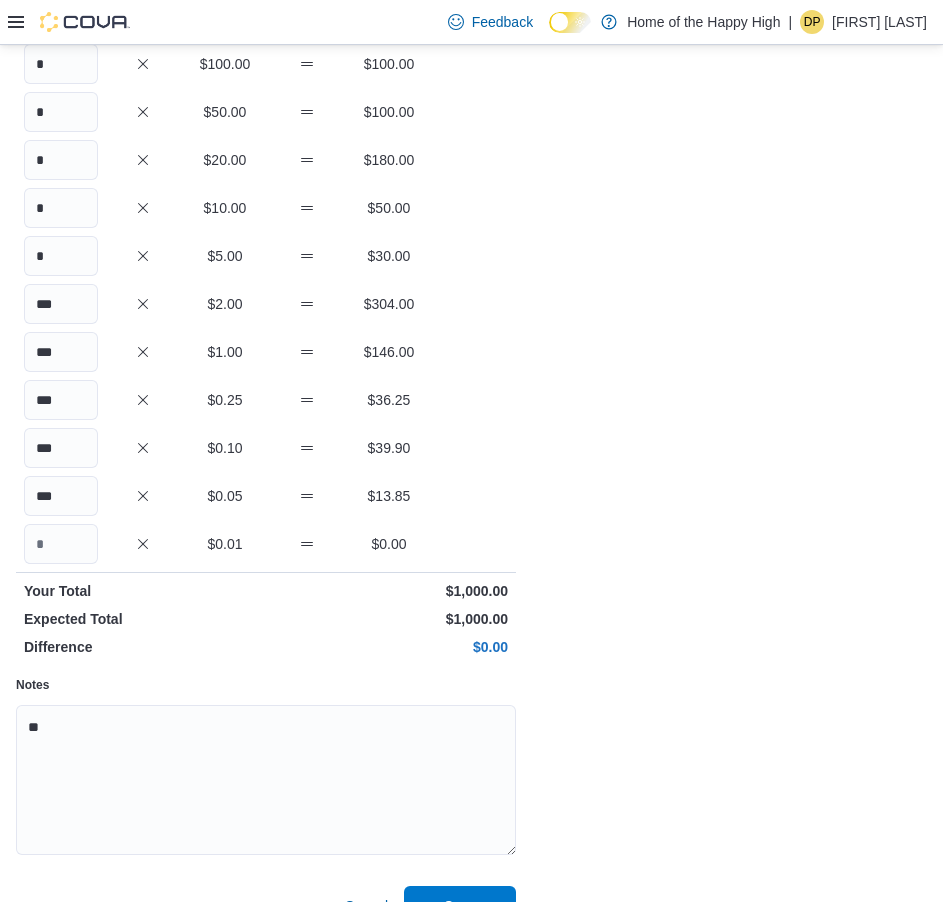 type 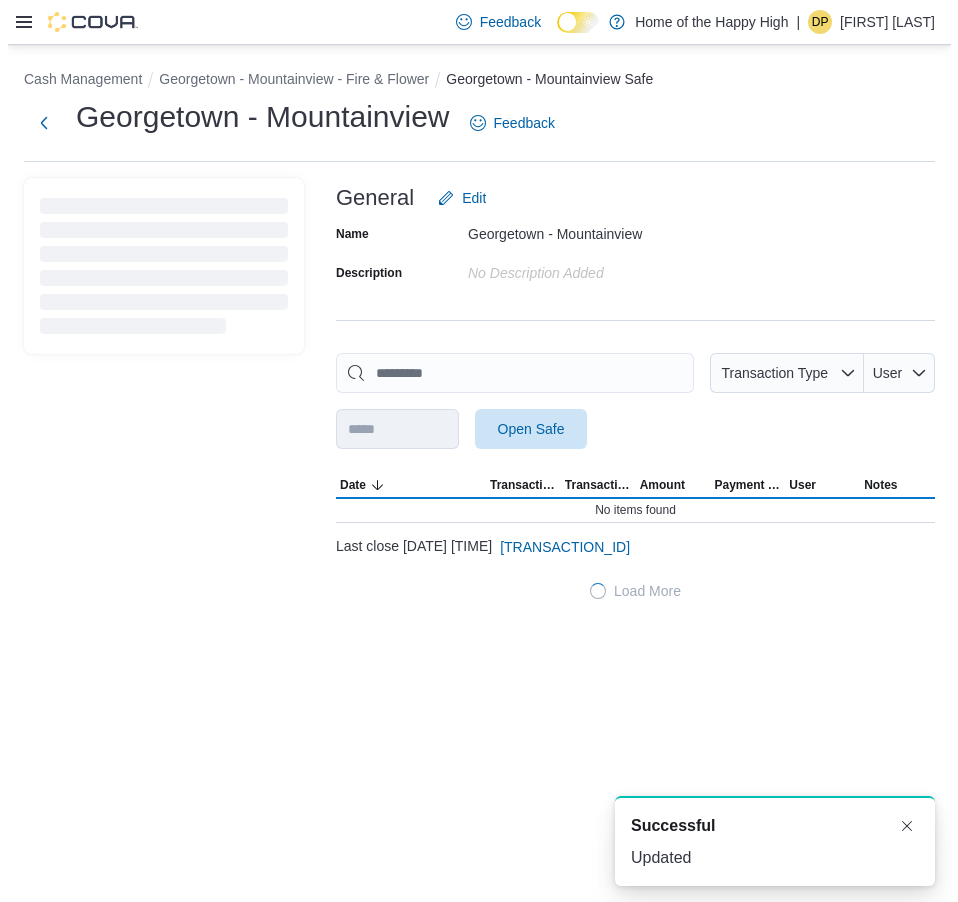 scroll, scrollTop: 0, scrollLeft: 0, axis: both 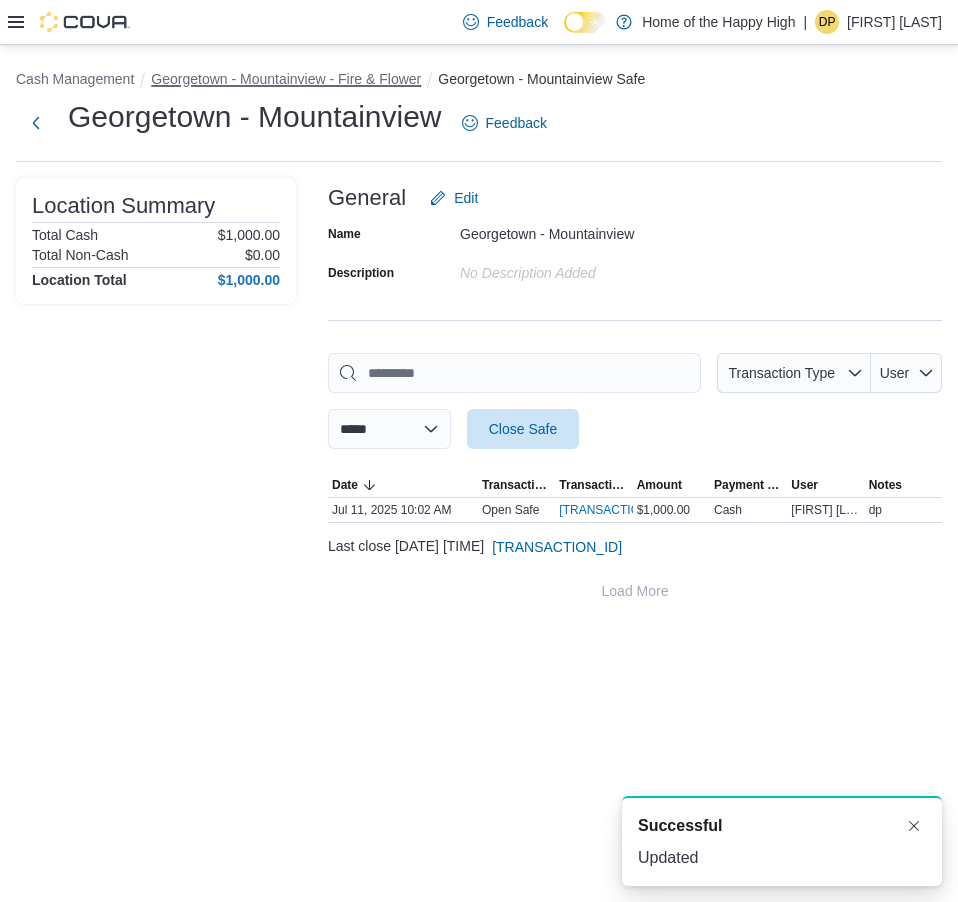 click on "Georgetown - Mountainview - Fire & Flower" at bounding box center [286, 79] 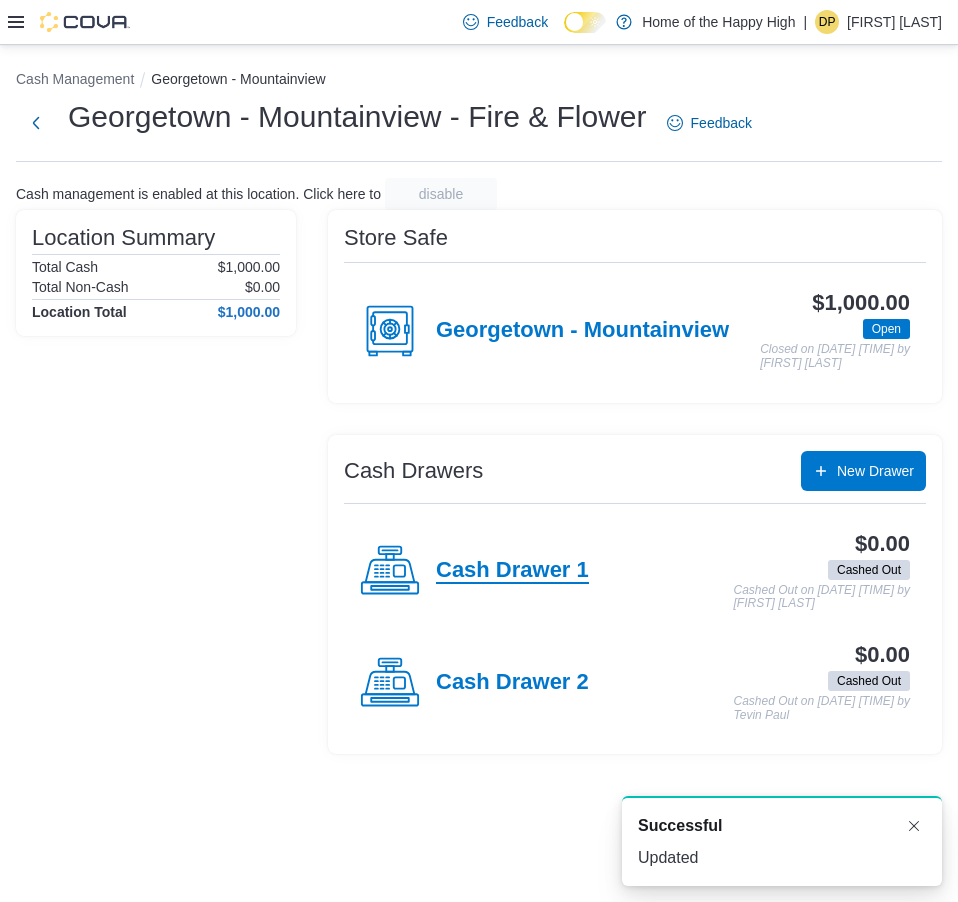 click on "Cash Drawer 1" at bounding box center (512, 571) 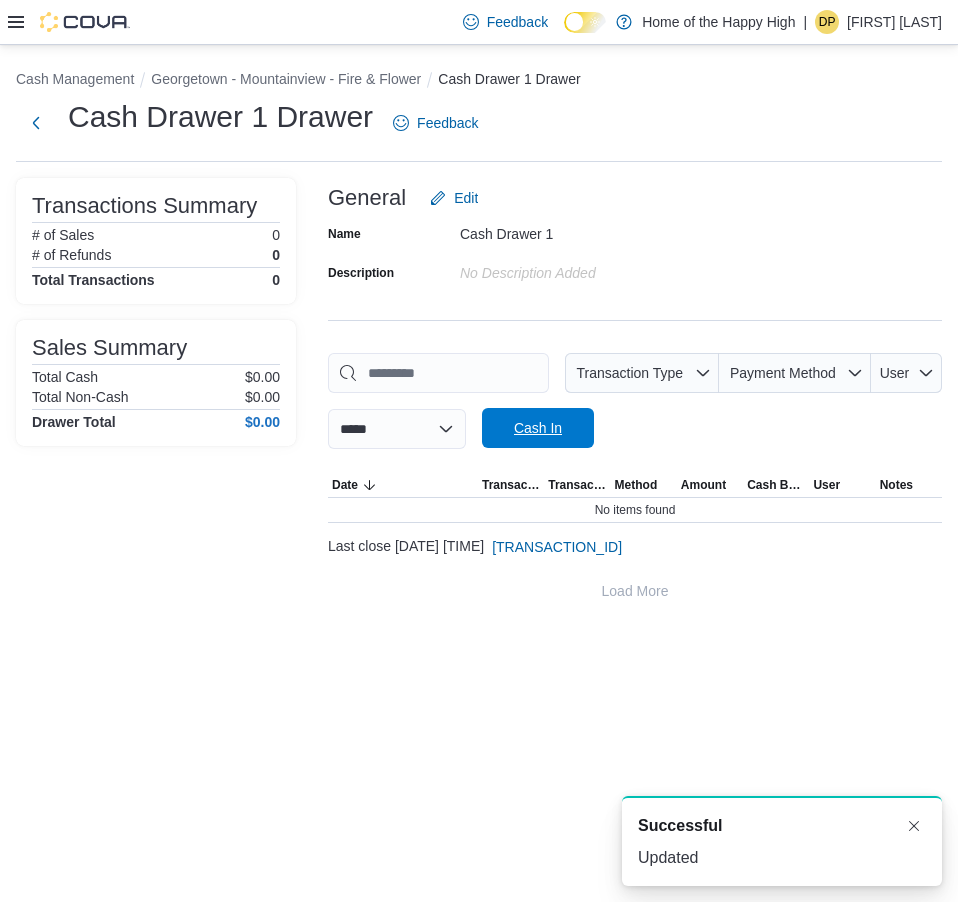 click on "Cash In" at bounding box center (538, 428) 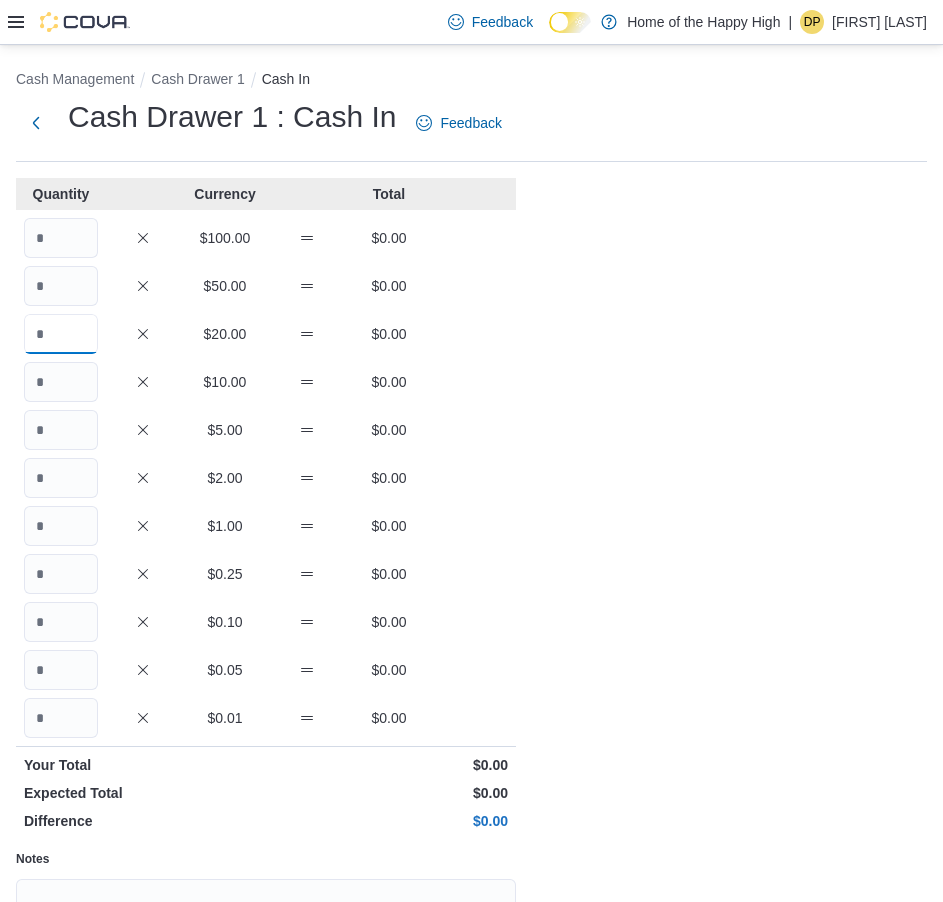 click at bounding box center [61, 334] 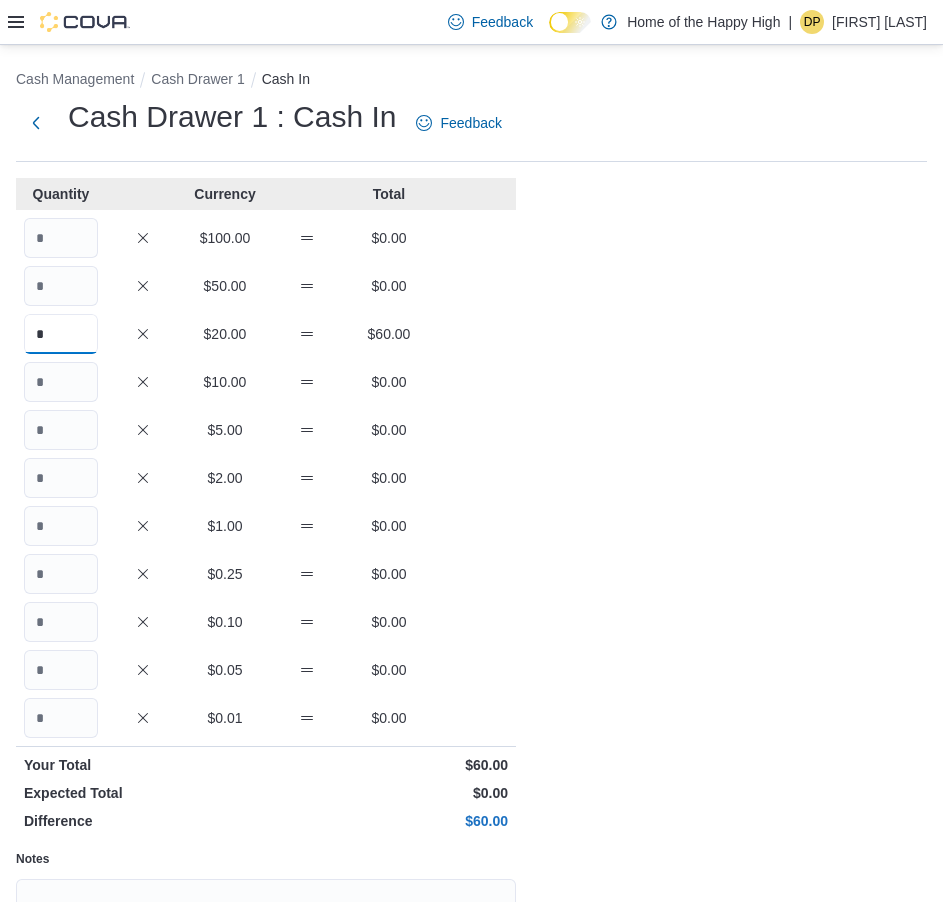 type on "*" 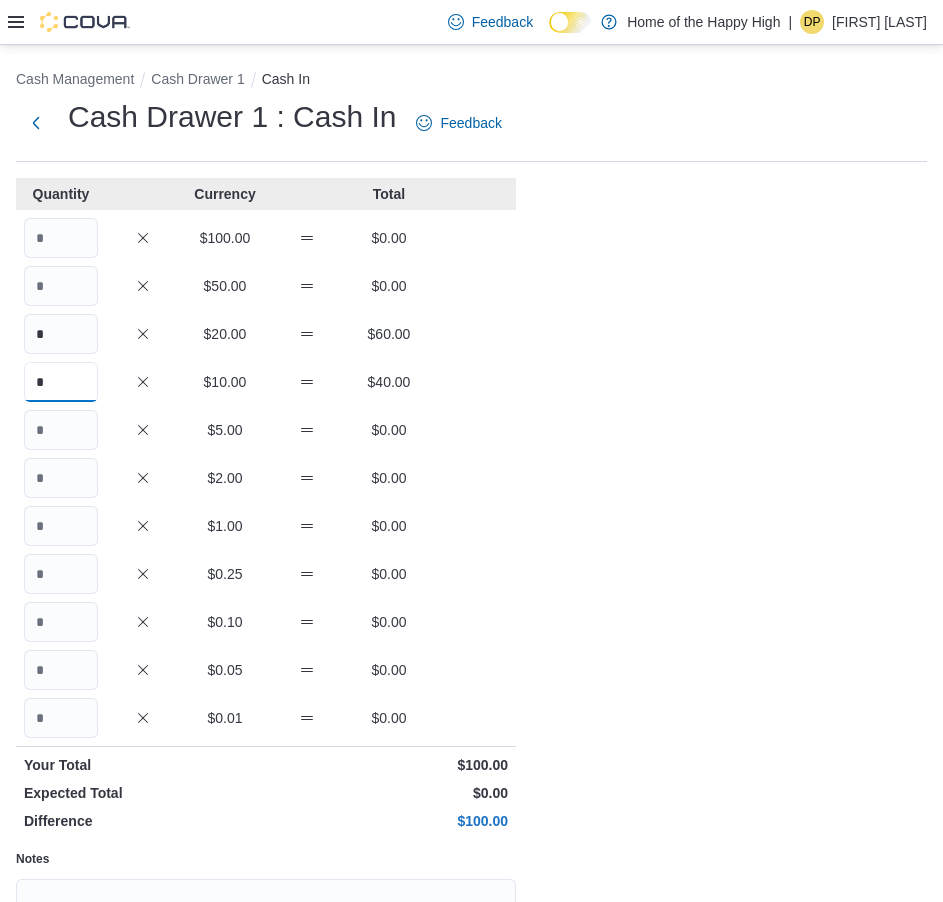 type on "*" 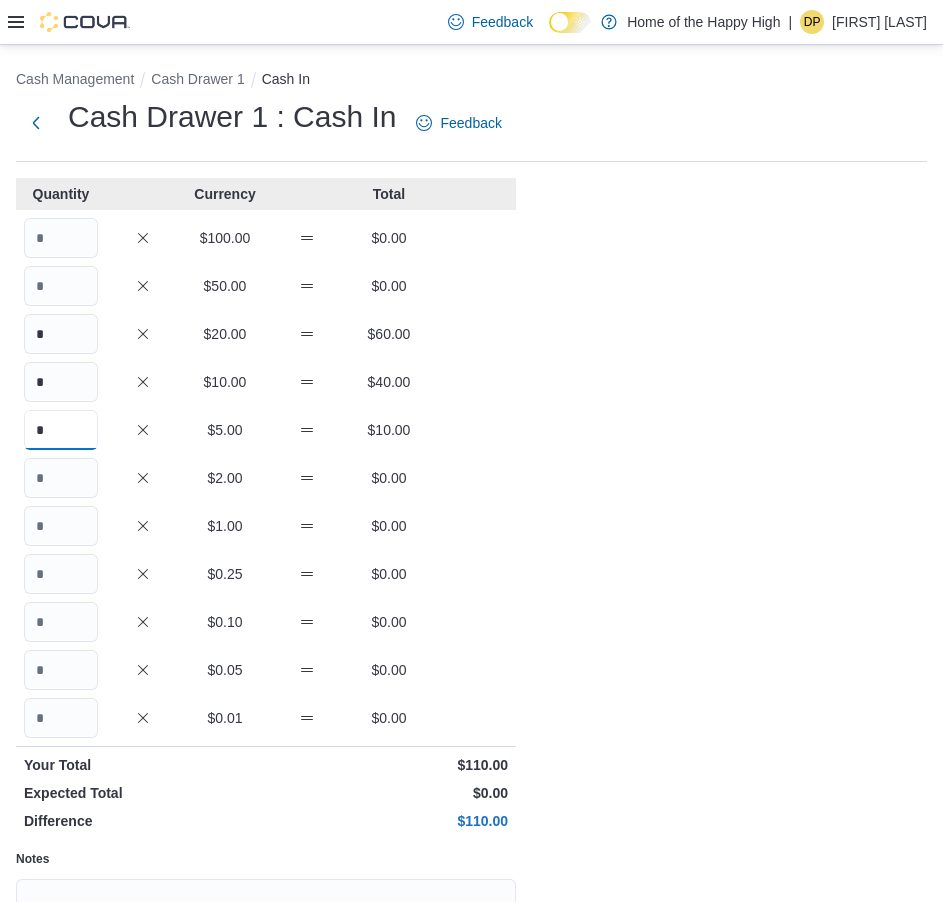 type on "*" 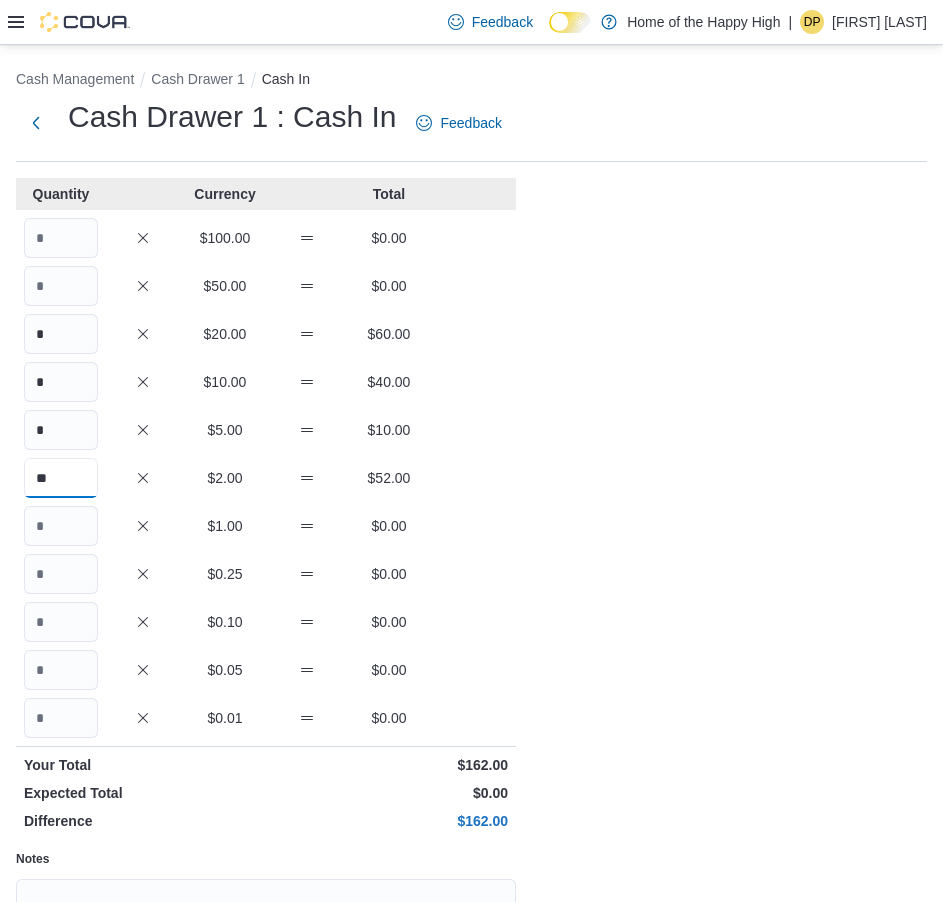 type on "**" 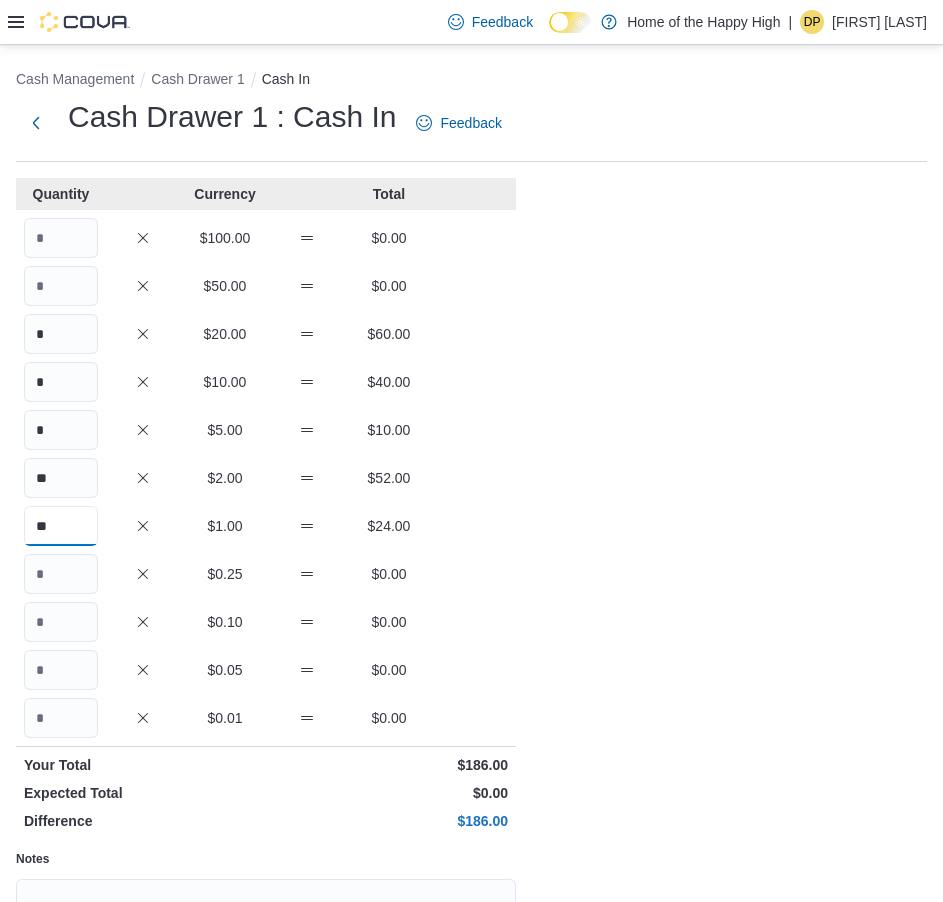 type on "**" 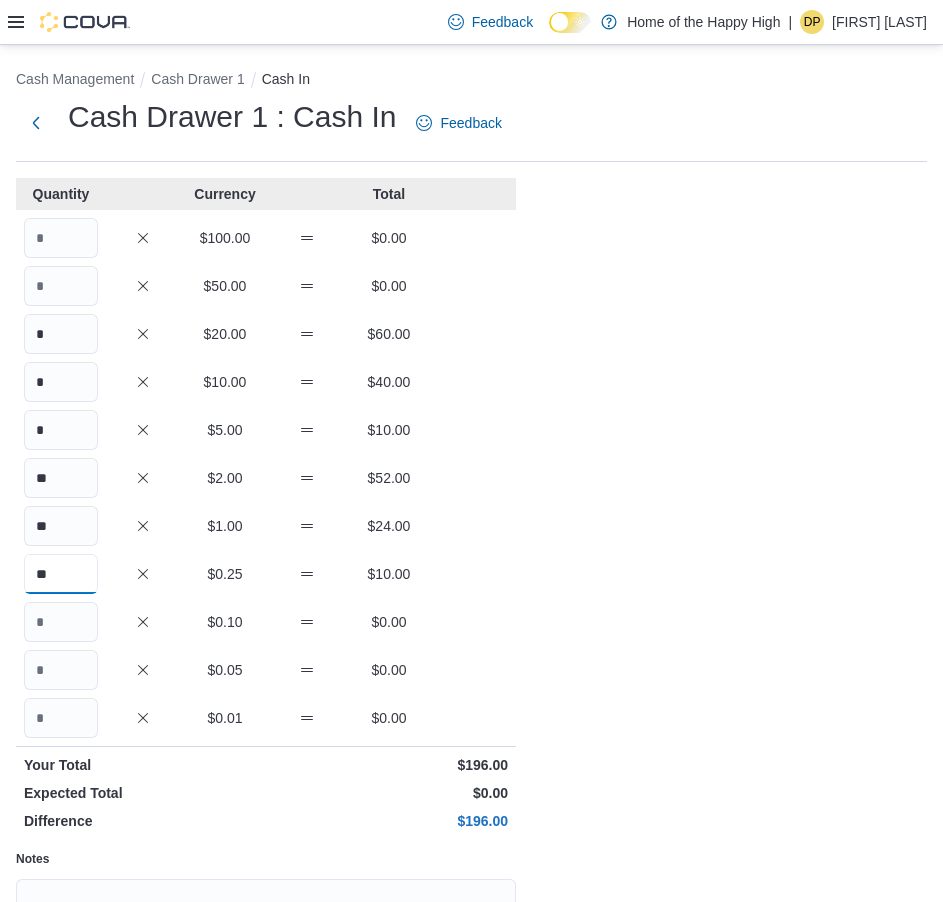 type on "**" 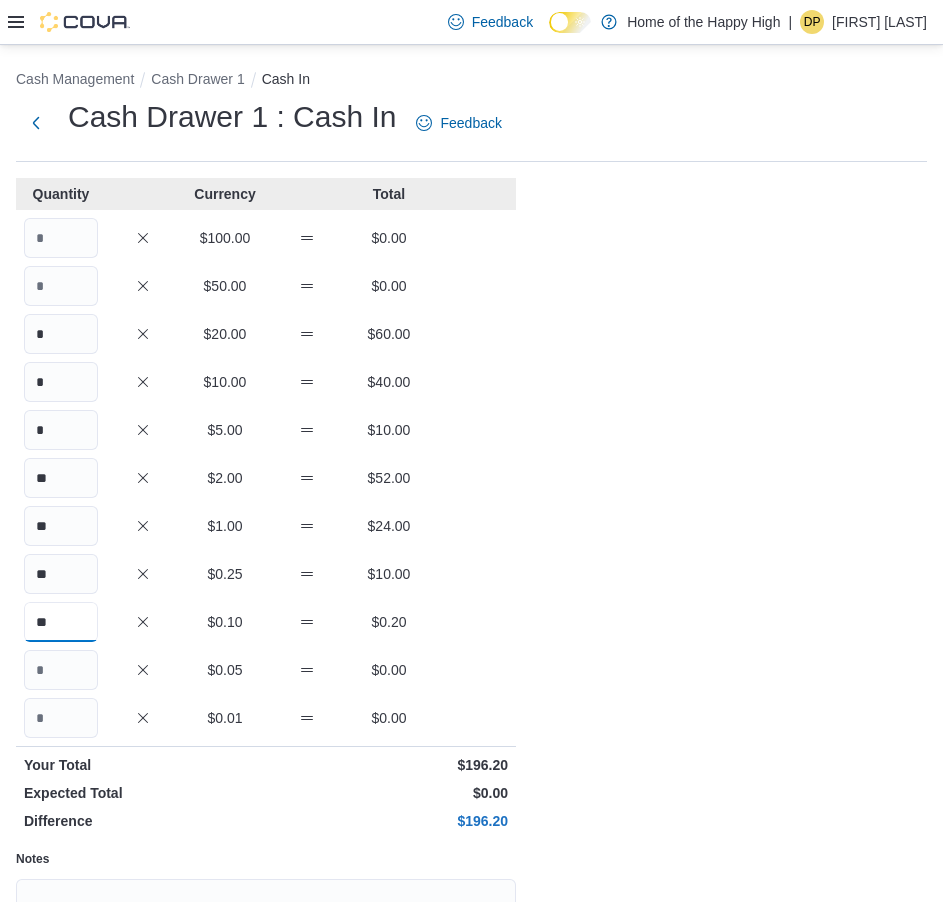 type on "**" 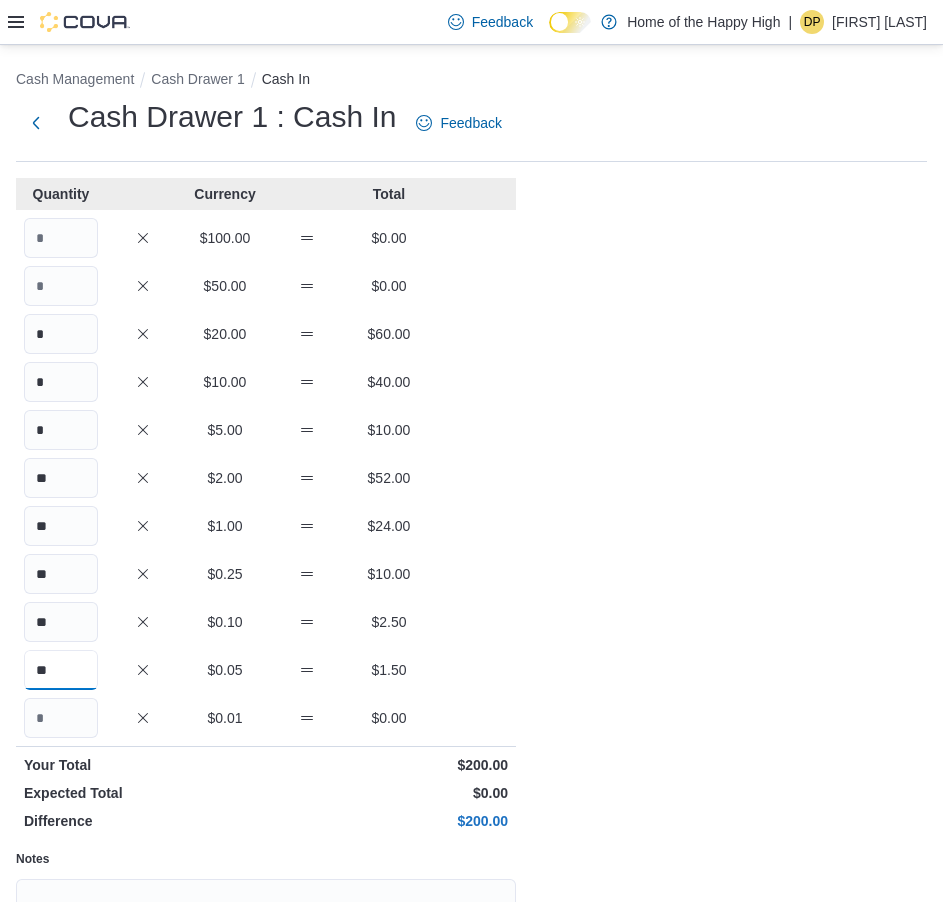 type on "**" 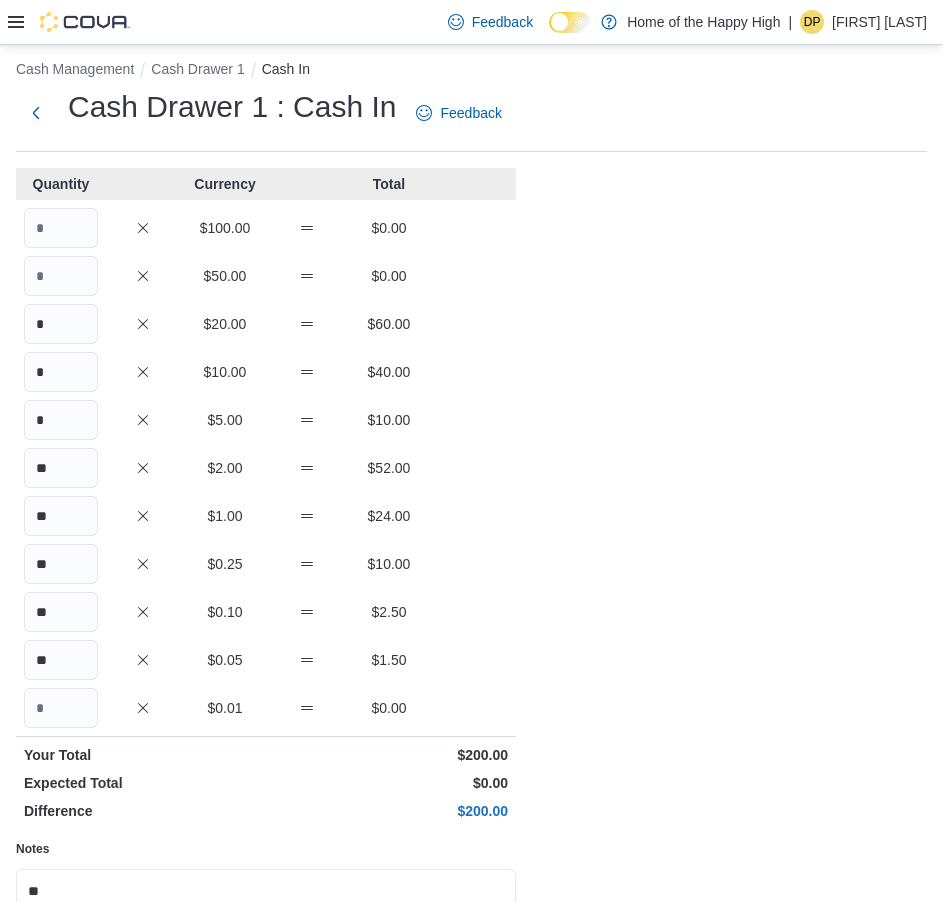 type on "**" 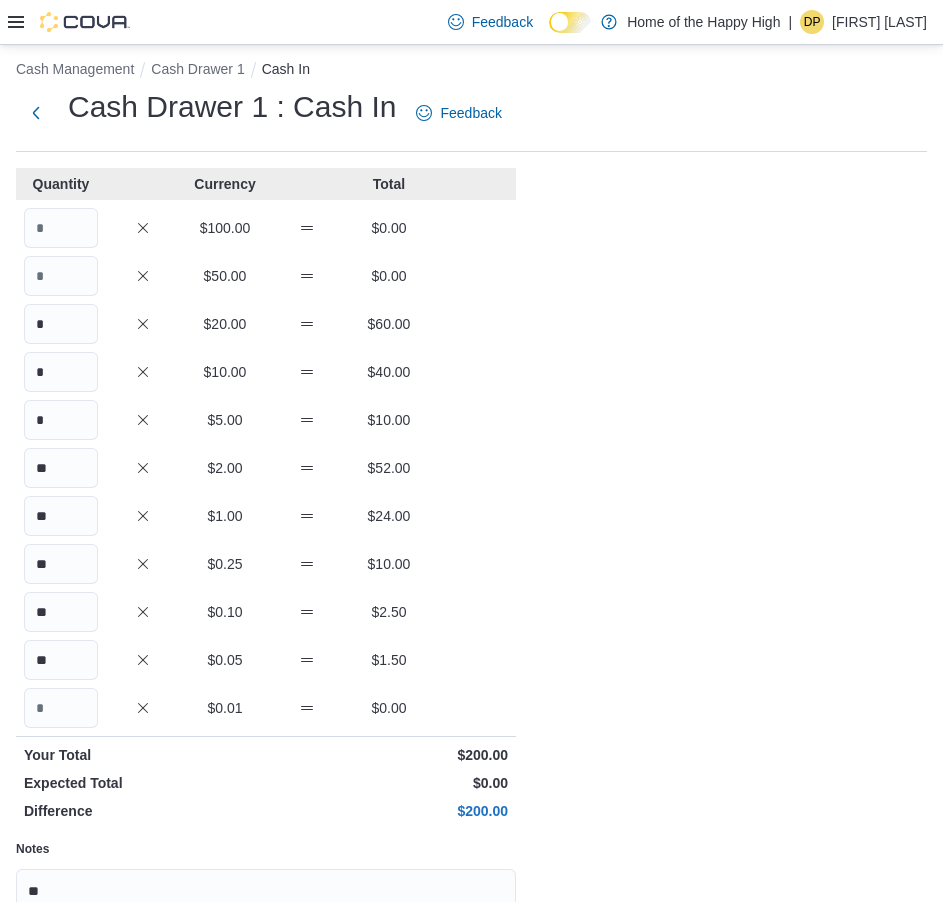 scroll, scrollTop: 214, scrollLeft: 0, axis: vertical 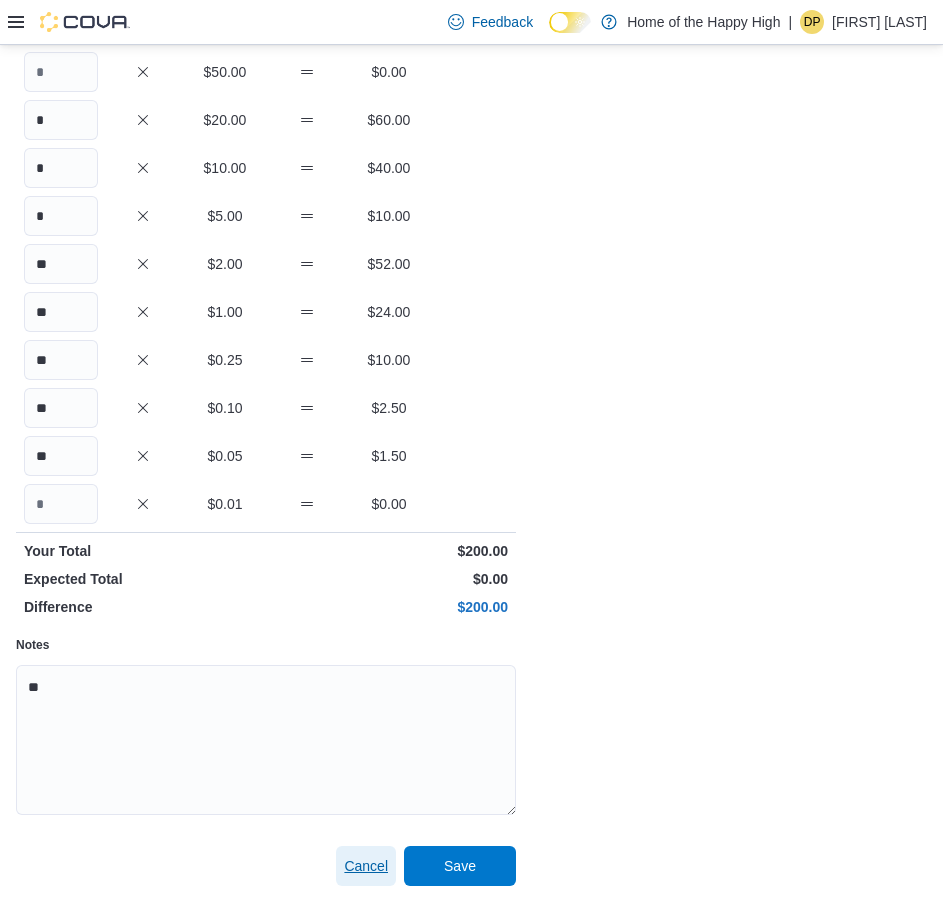type 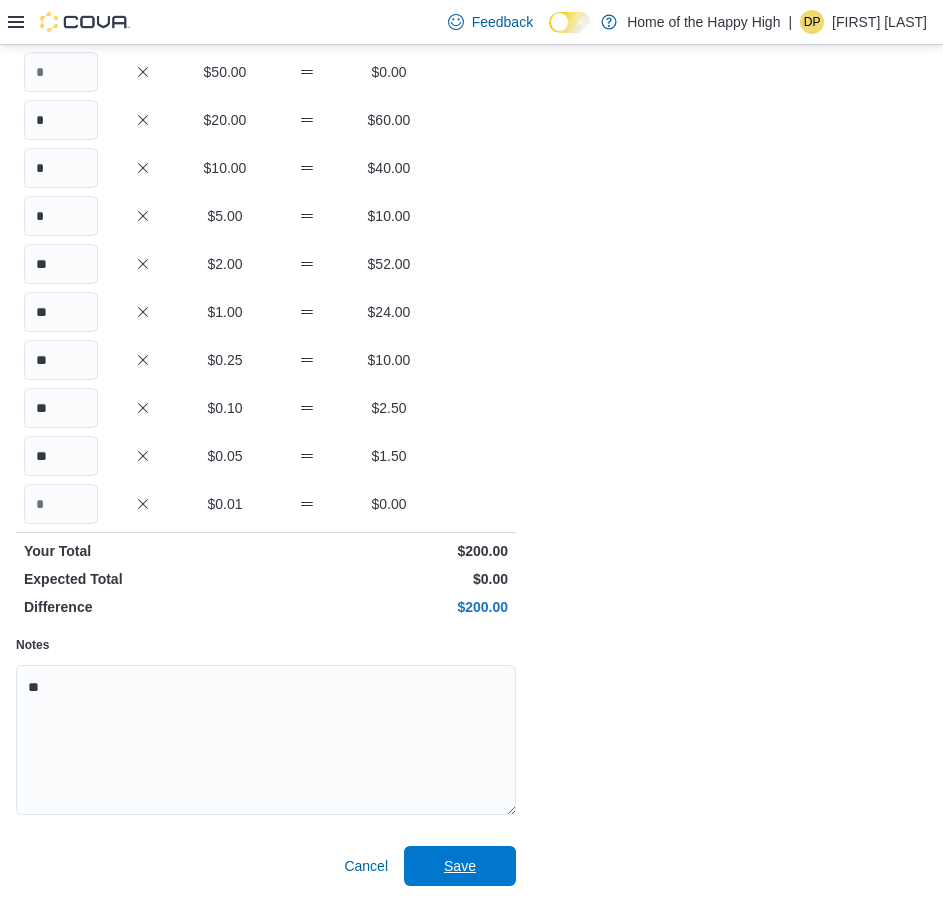 type 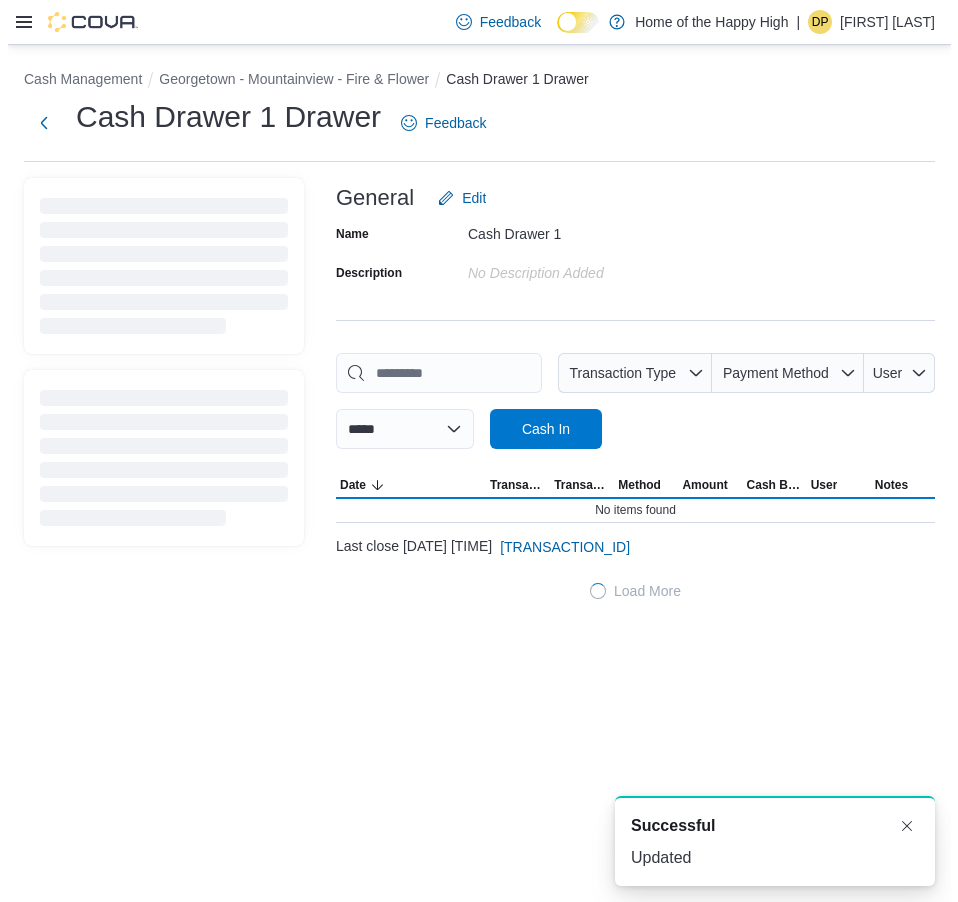 scroll, scrollTop: 0, scrollLeft: 0, axis: both 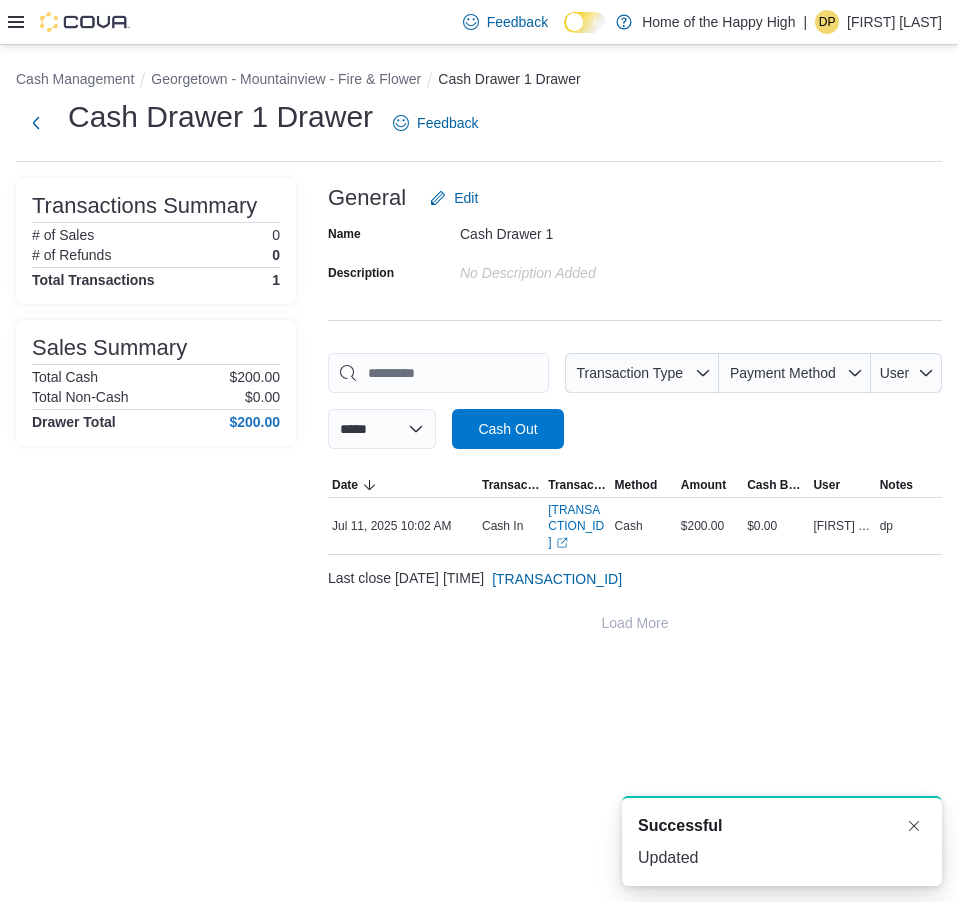 click on "**********" at bounding box center [479, 352] 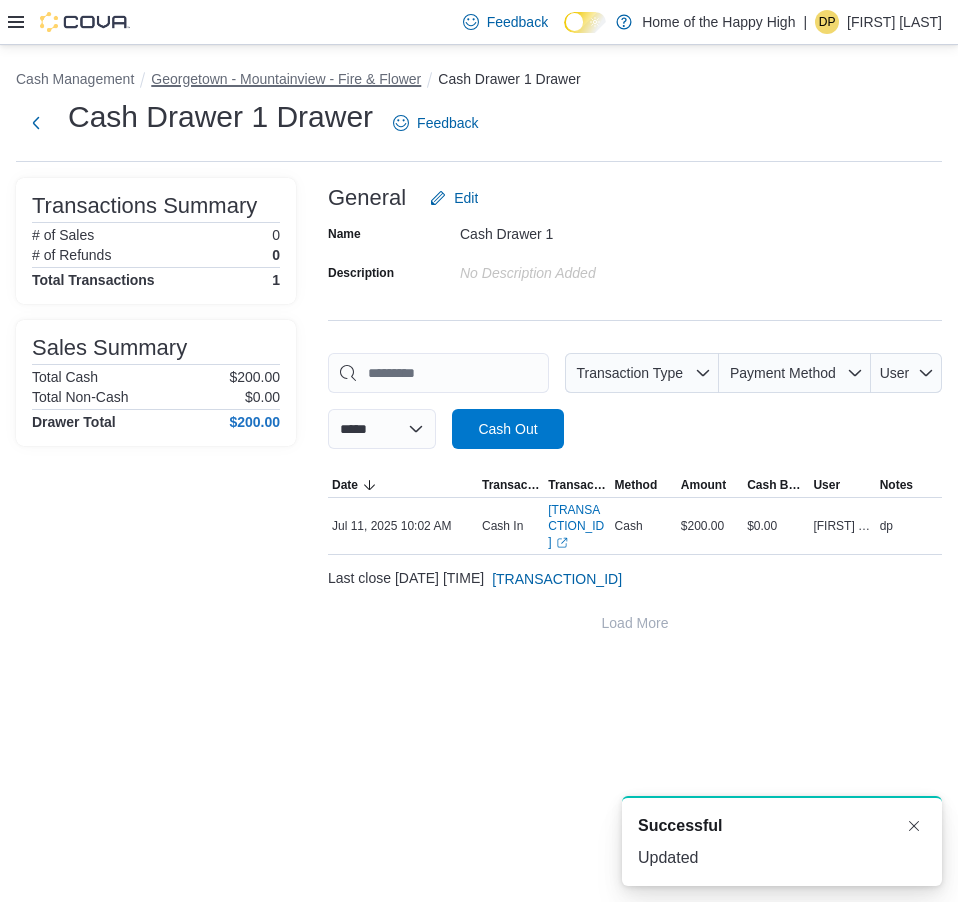 click on "Georgetown - Mountainview - Fire & Flower" at bounding box center (286, 79) 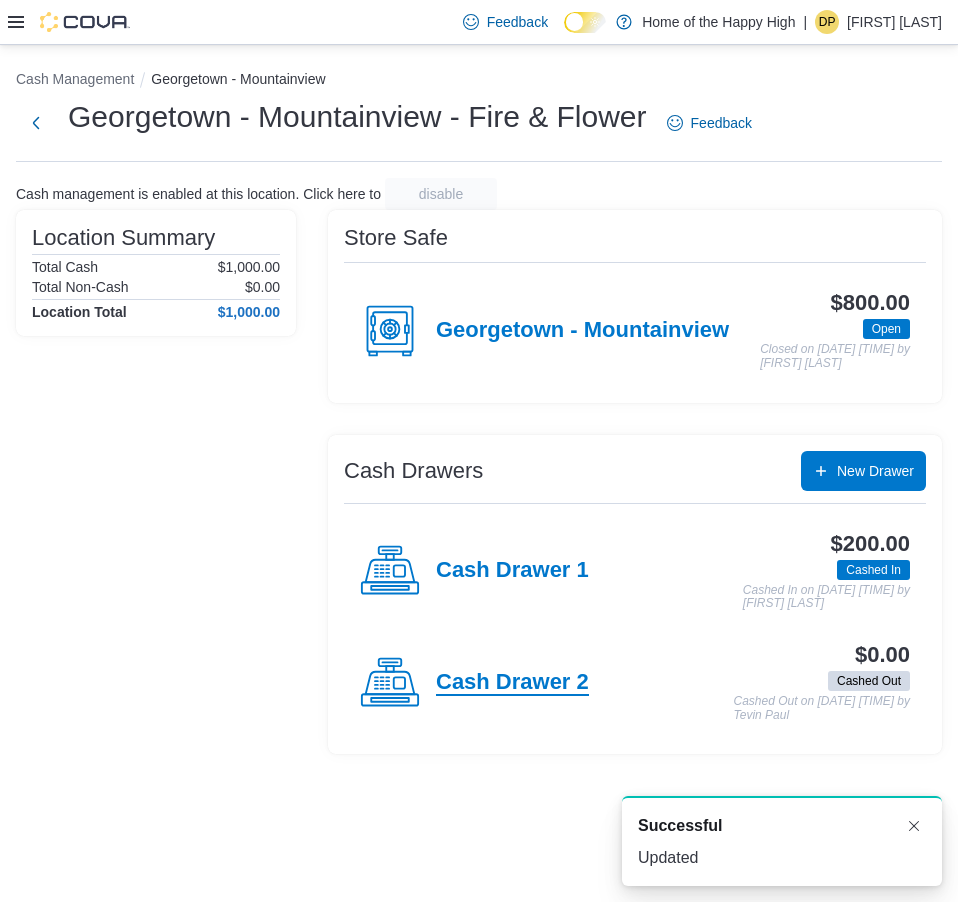 click on "Cash Drawer 2" at bounding box center [512, 683] 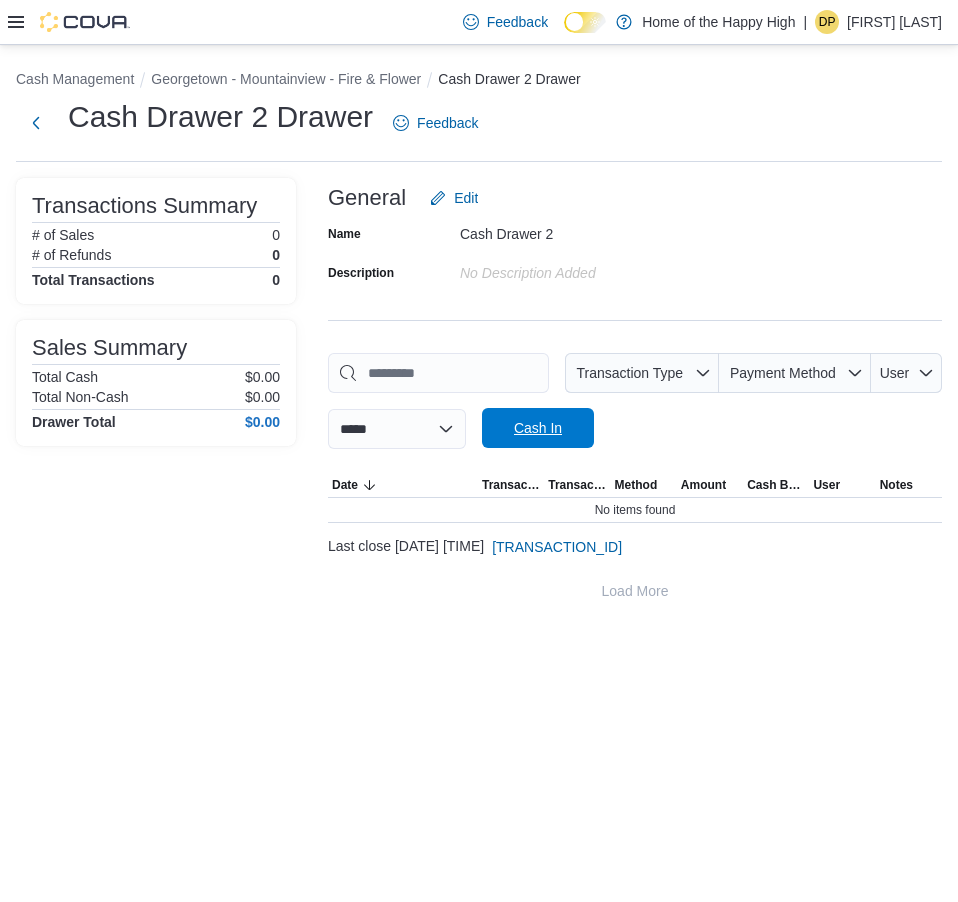 click on "Cash In" at bounding box center (538, 428) 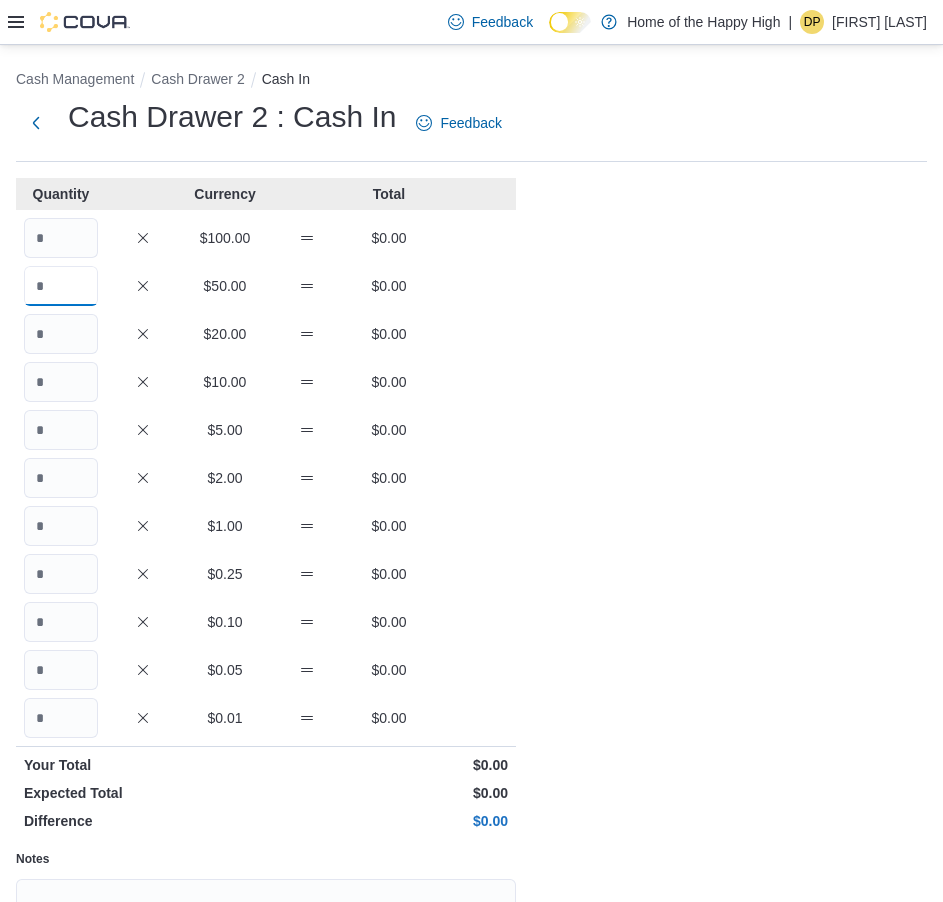 click at bounding box center [61, 286] 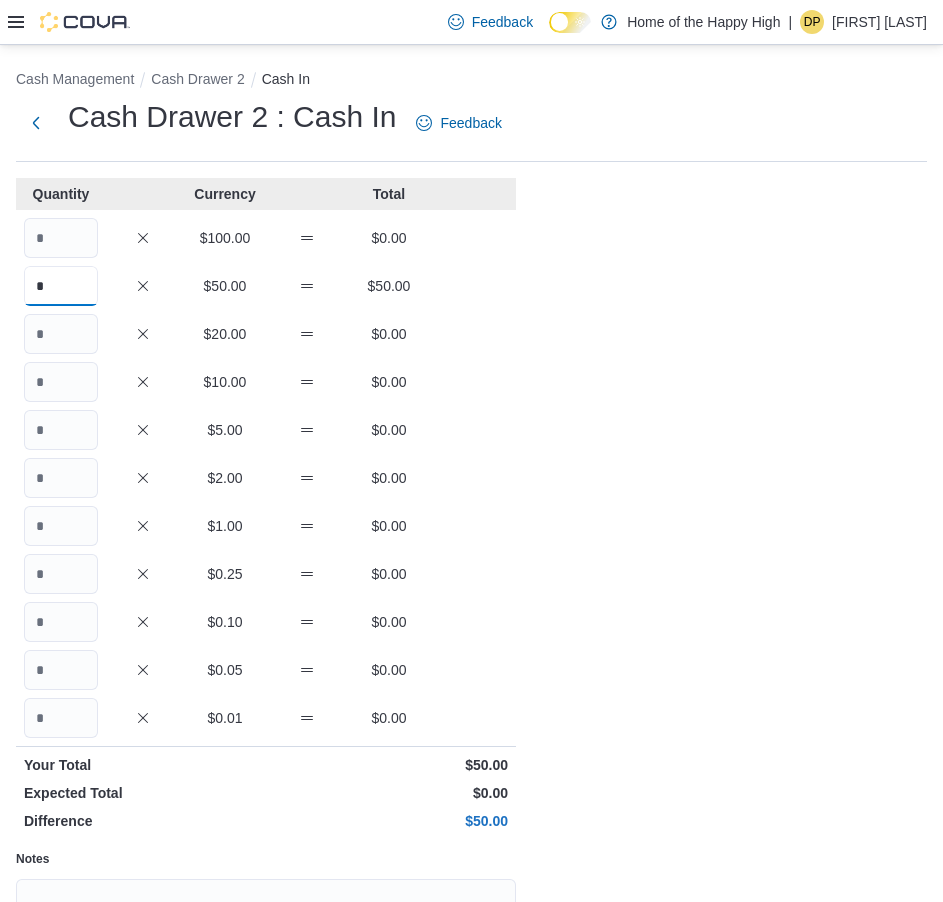 type on "*" 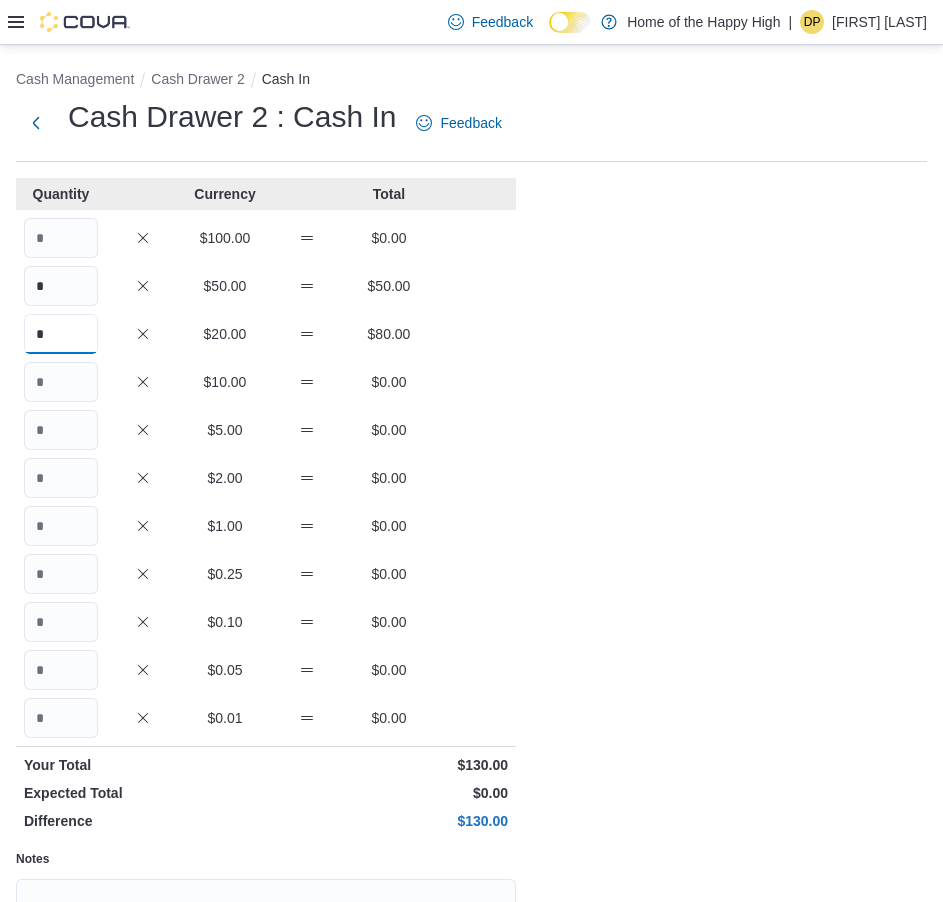 type on "*" 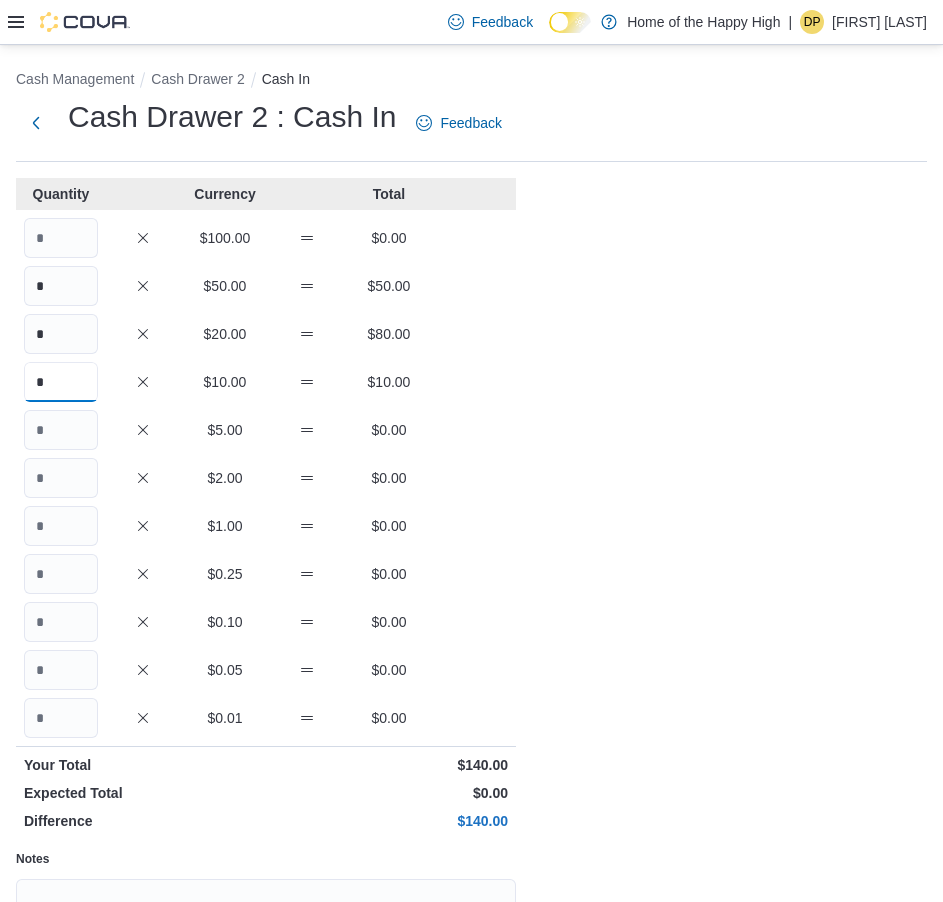 type on "*" 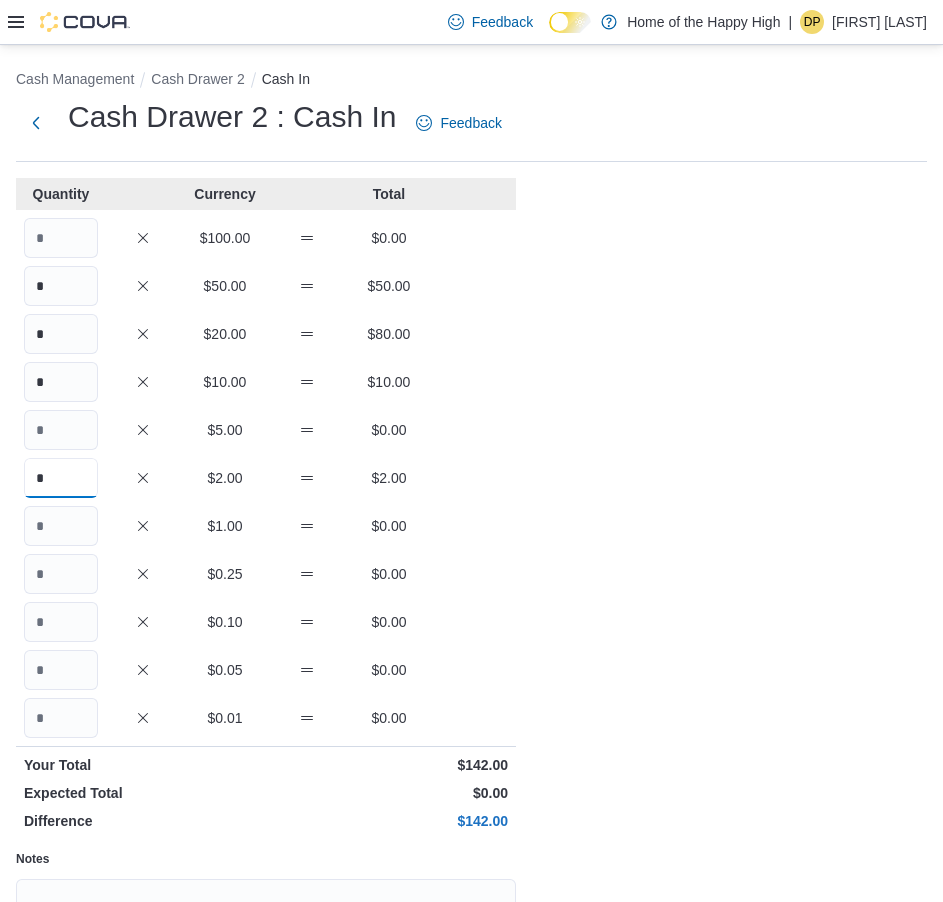 type on "*" 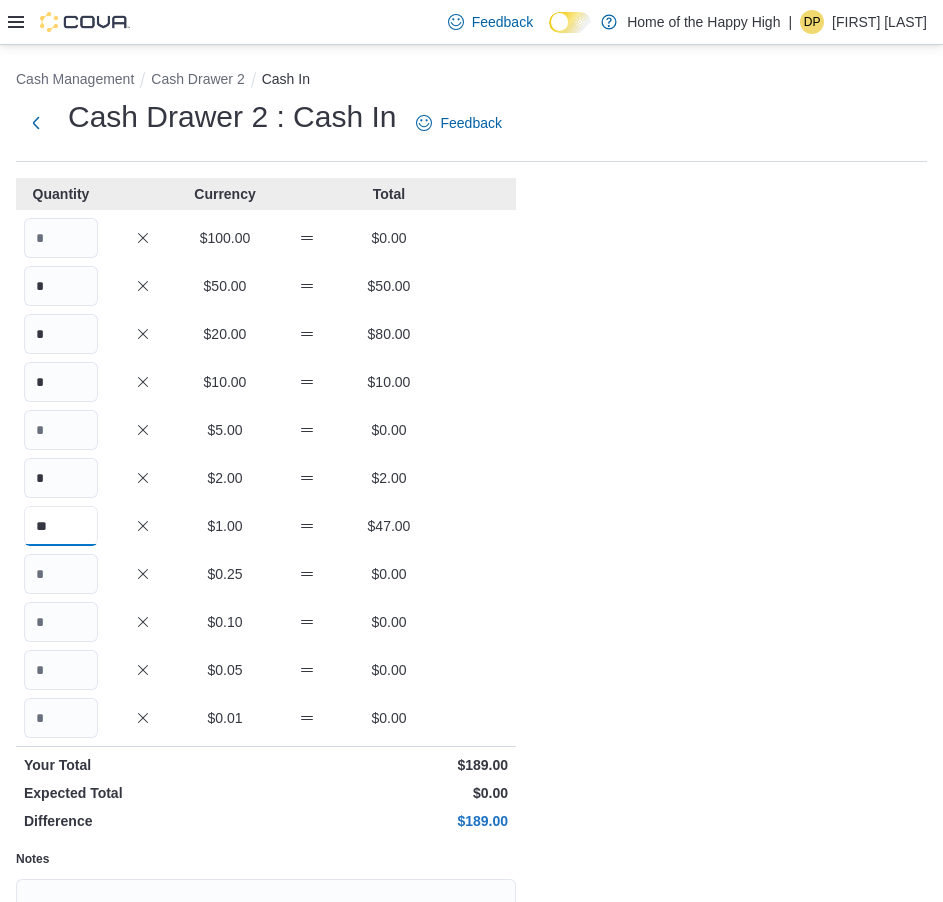 type on "**" 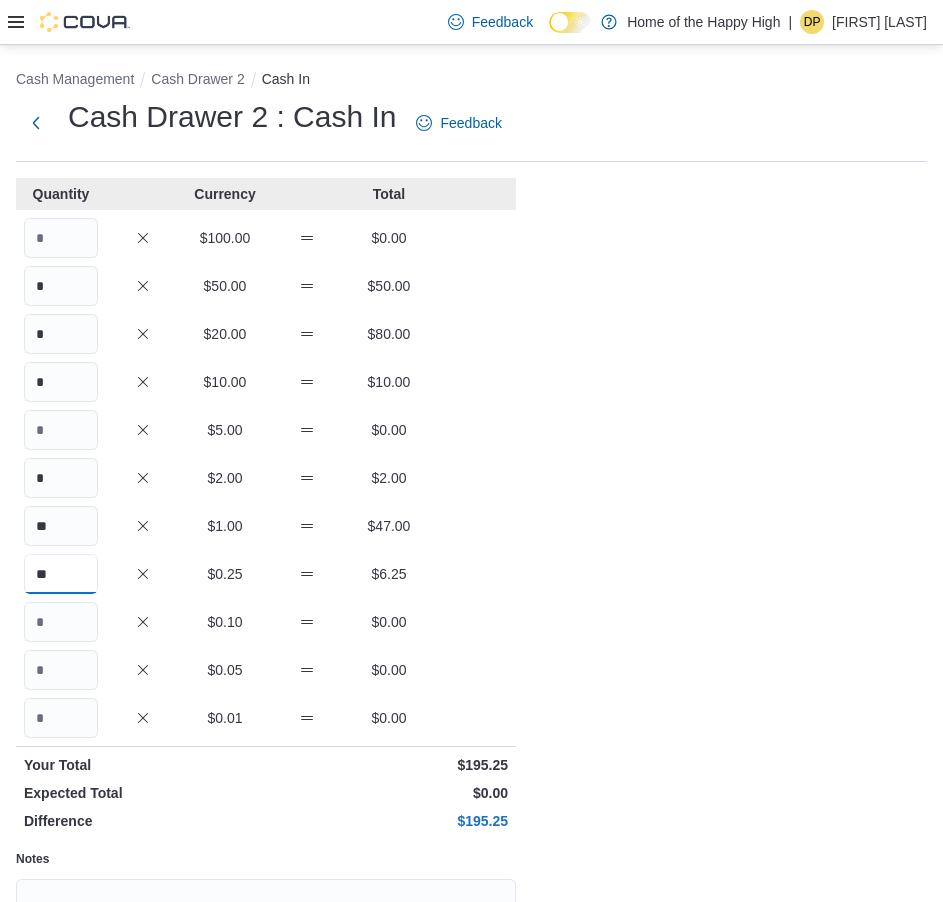 type on "**" 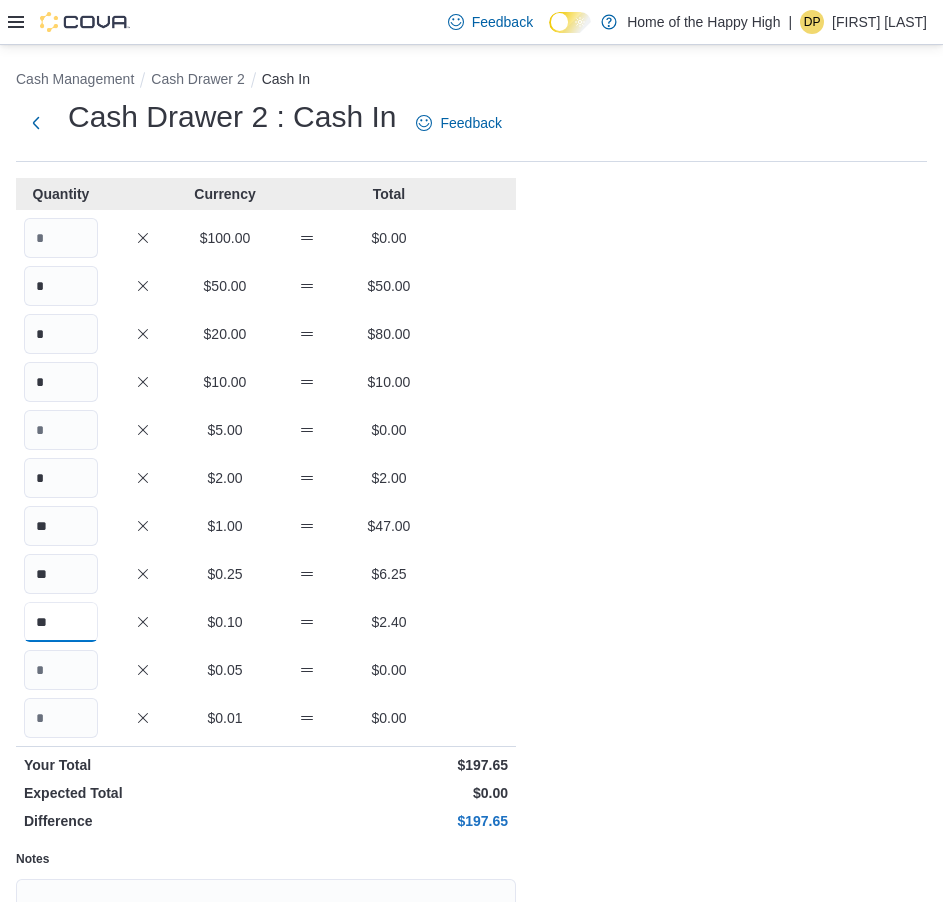 type on "**" 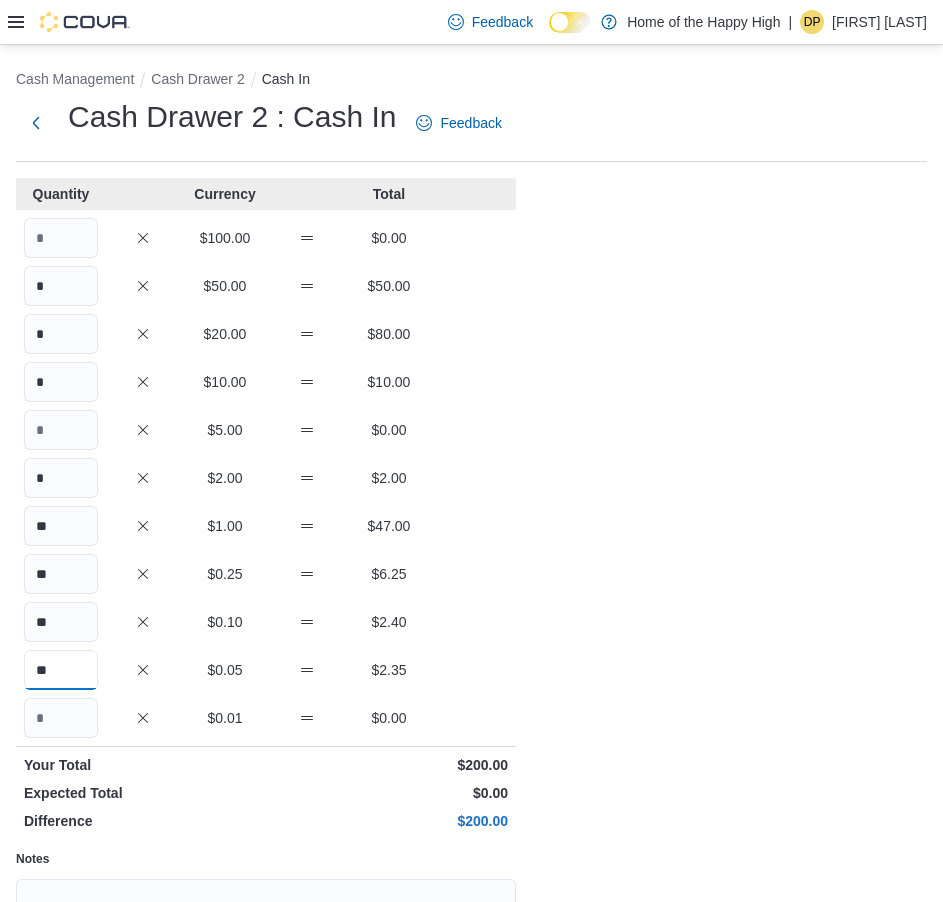 type on "**" 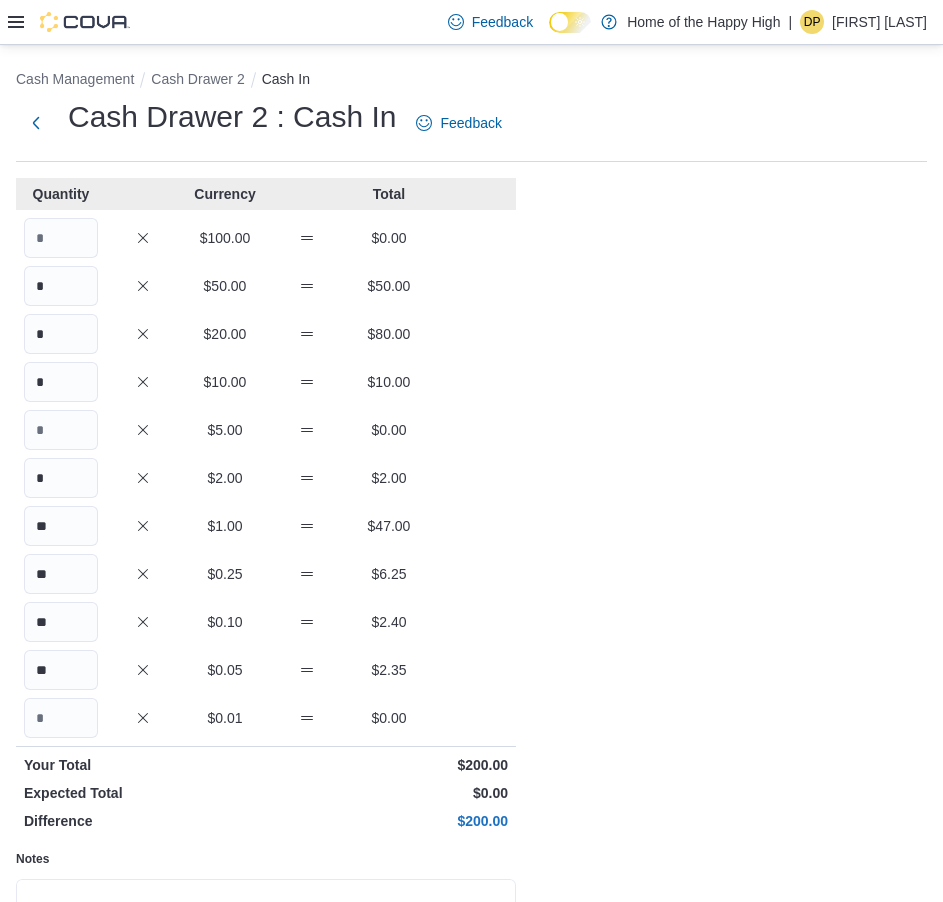 scroll, scrollTop: 10, scrollLeft: 0, axis: vertical 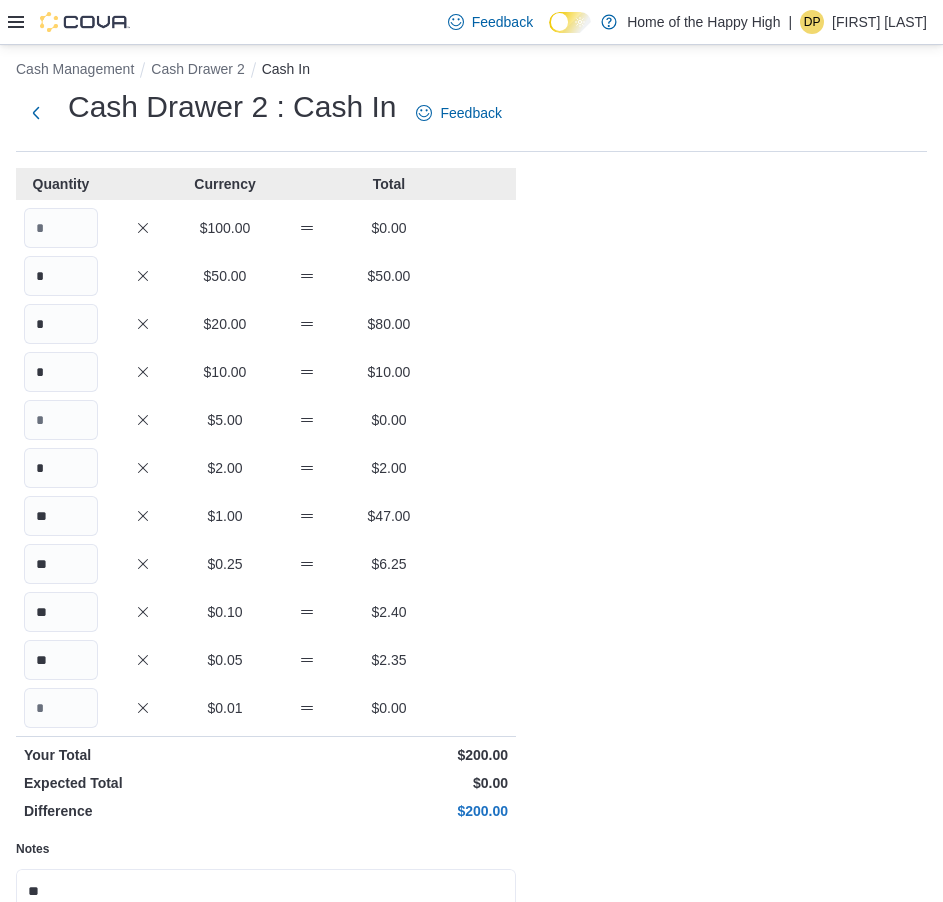 type on "**" 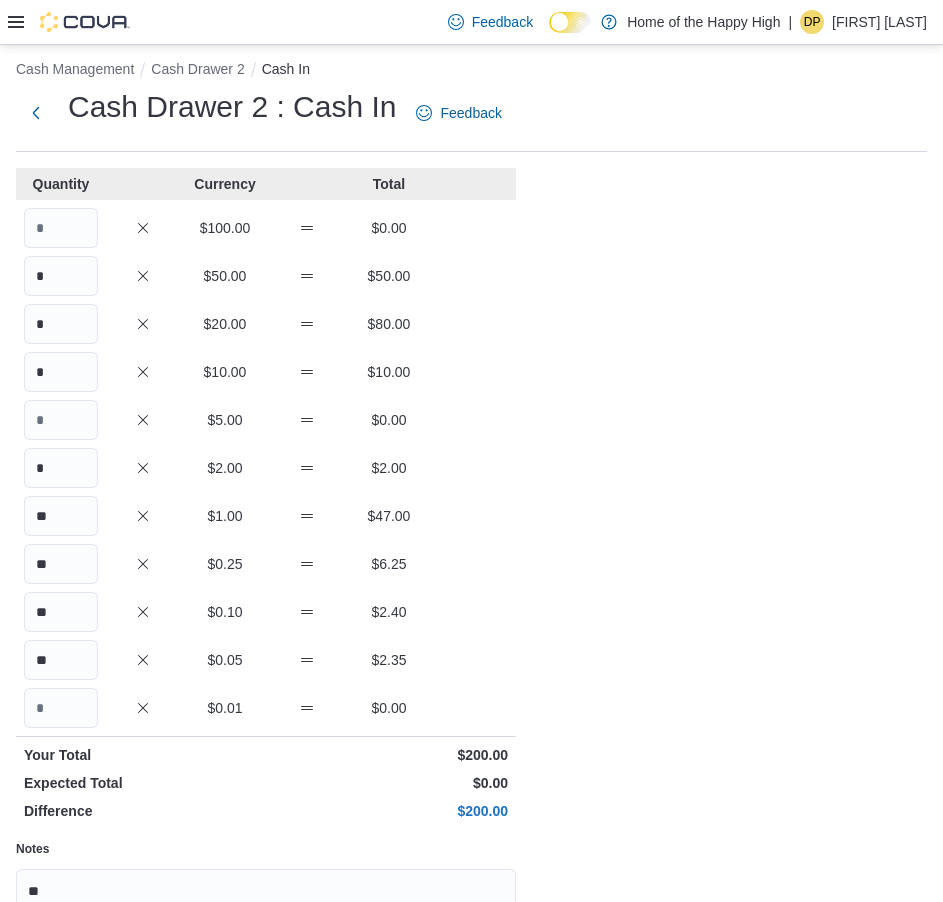 scroll, scrollTop: 214, scrollLeft: 0, axis: vertical 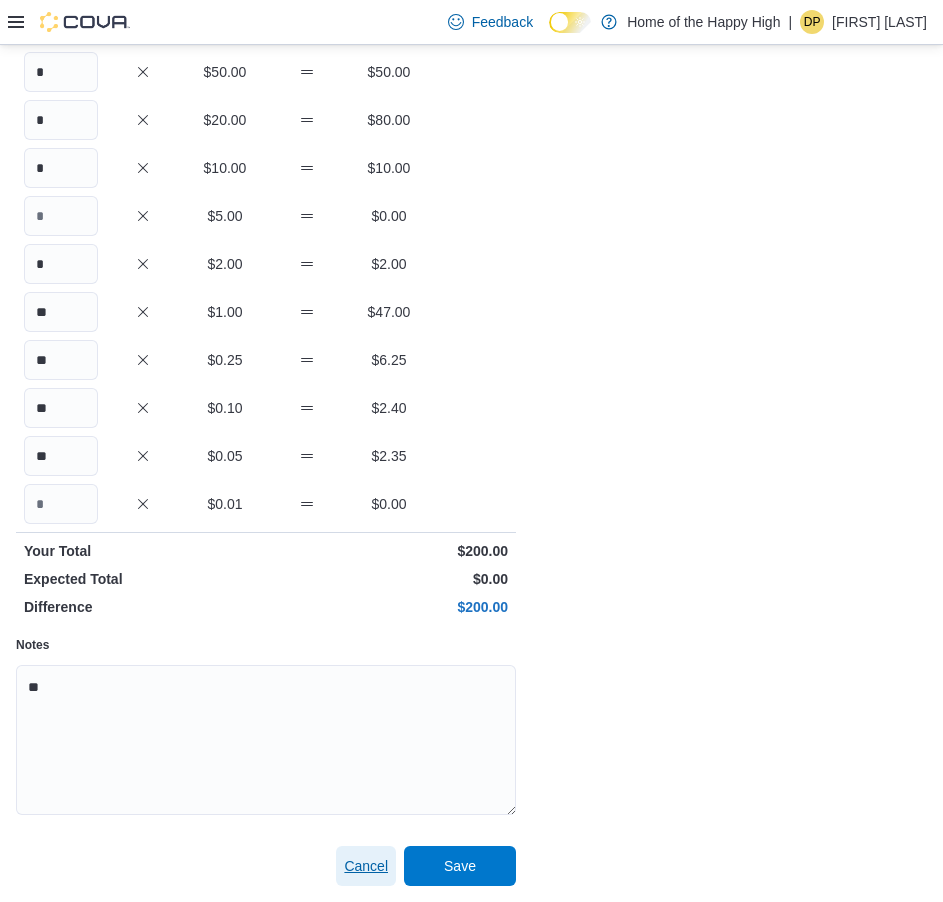 type 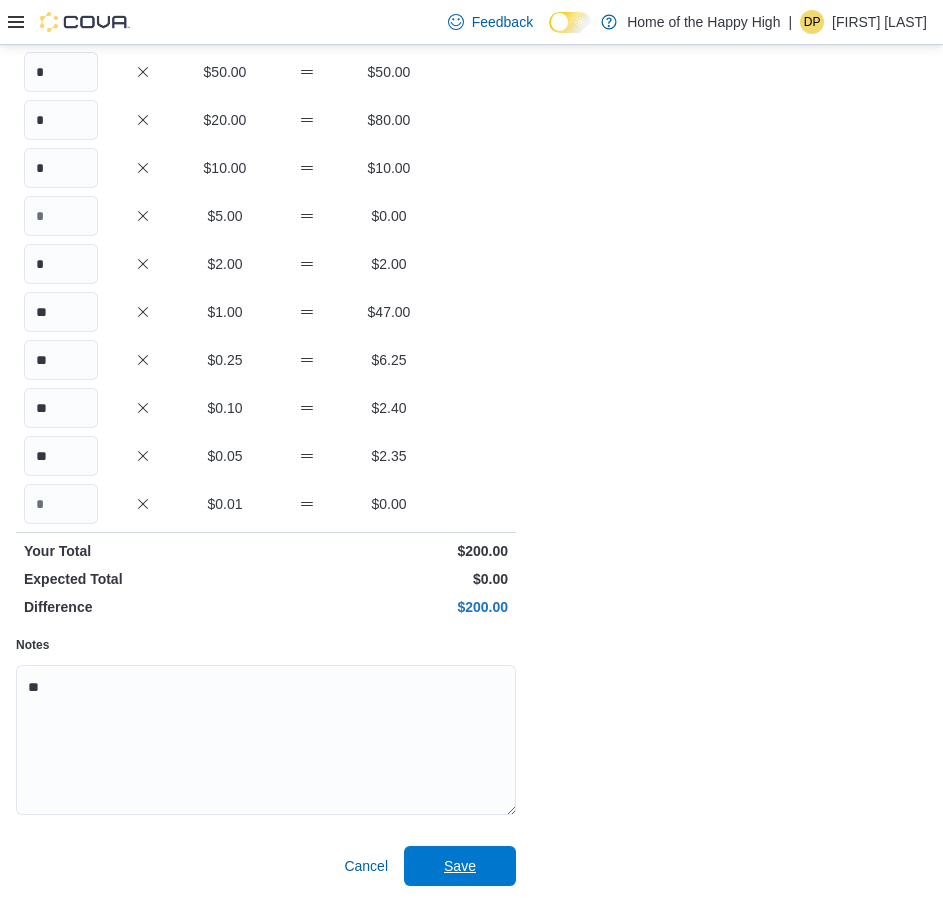 type 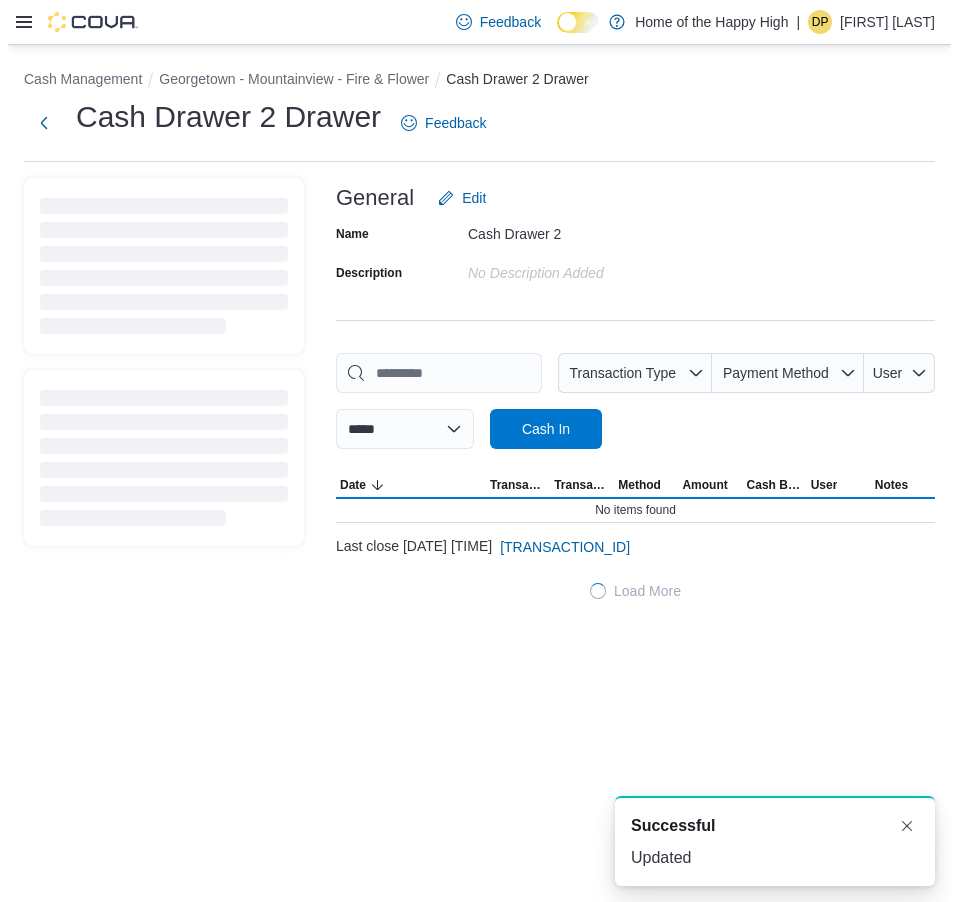scroll, scrollTop: 0, scrollLeft: 0, axis: both 